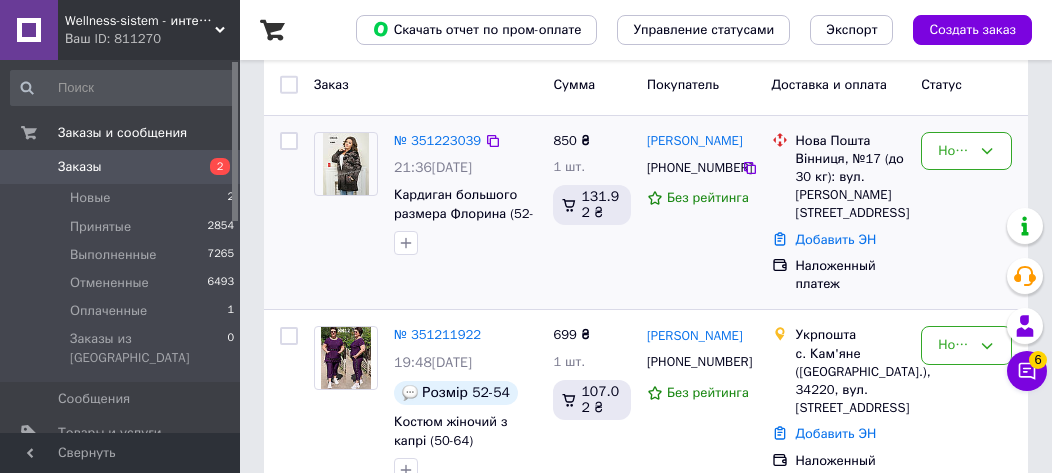 scroll, scrollTop: 200, scrollLeft: 0, axis: vertical 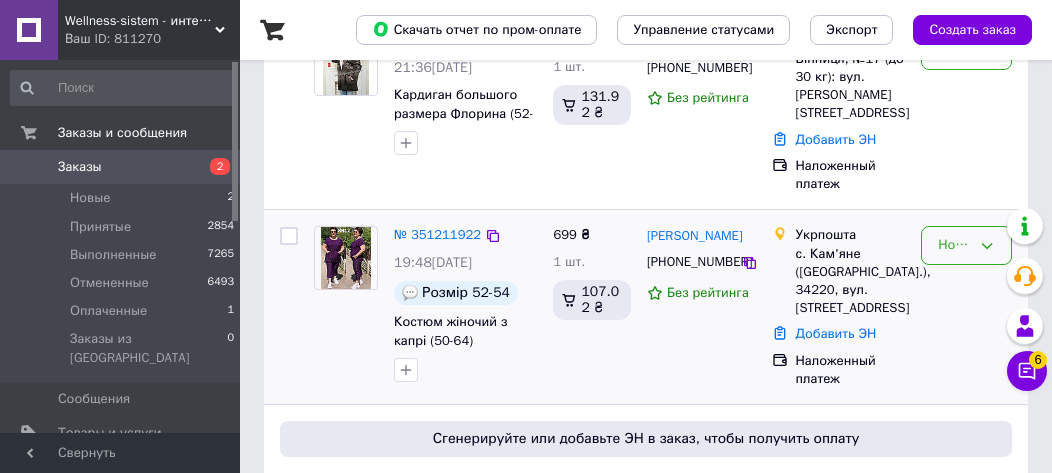 click 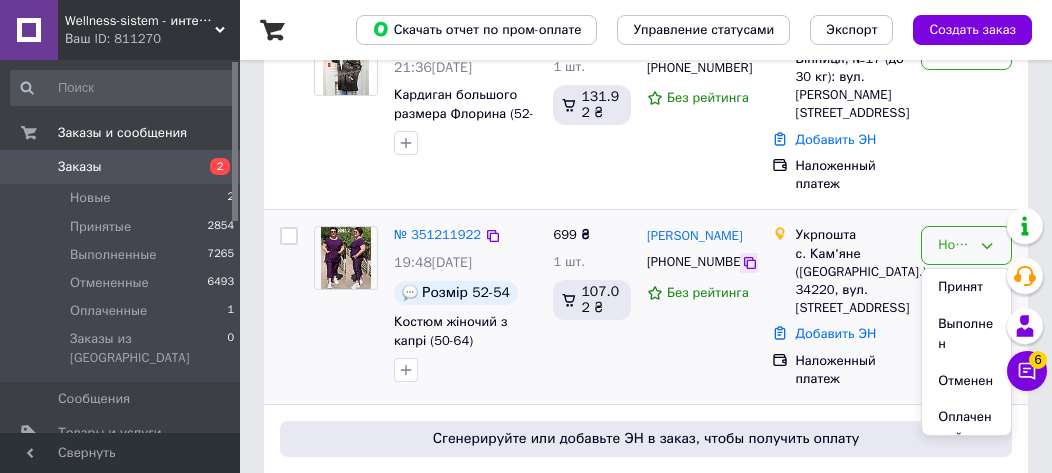 click 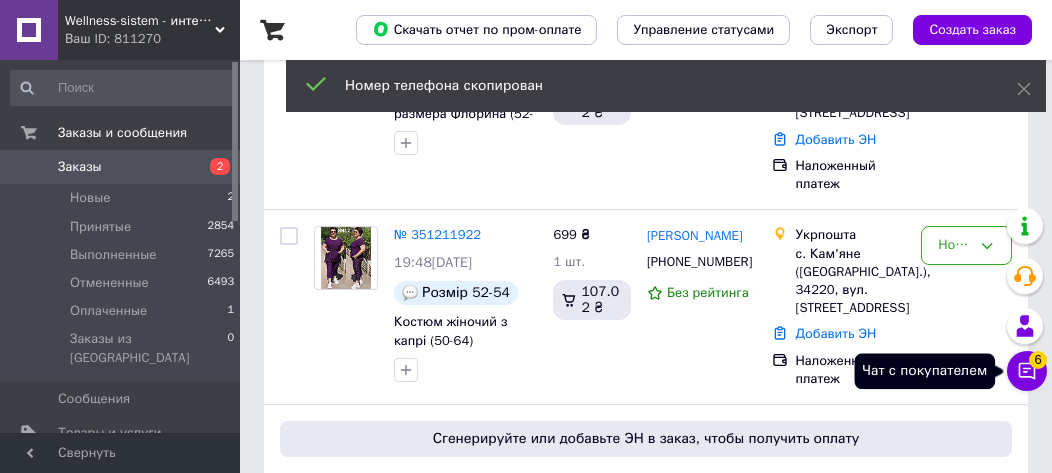 click 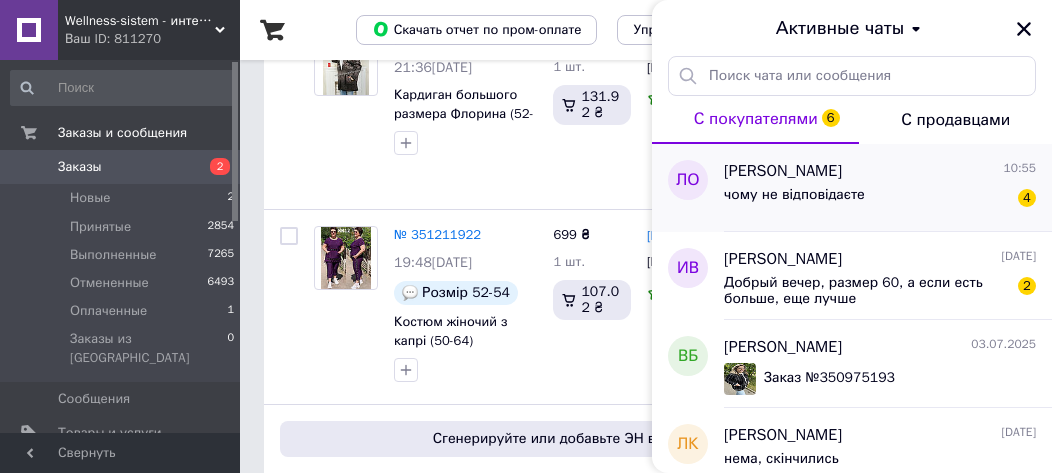 click on "чому не відповідаєте 4" at bounding box center [880, 199] 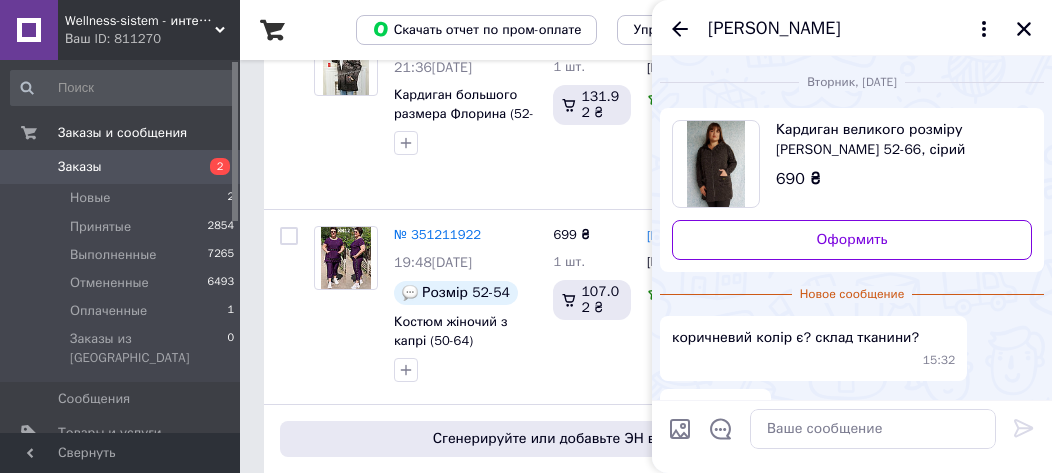 scroll, scrollTop: 150, scrollLeft: 0, axis: vertical 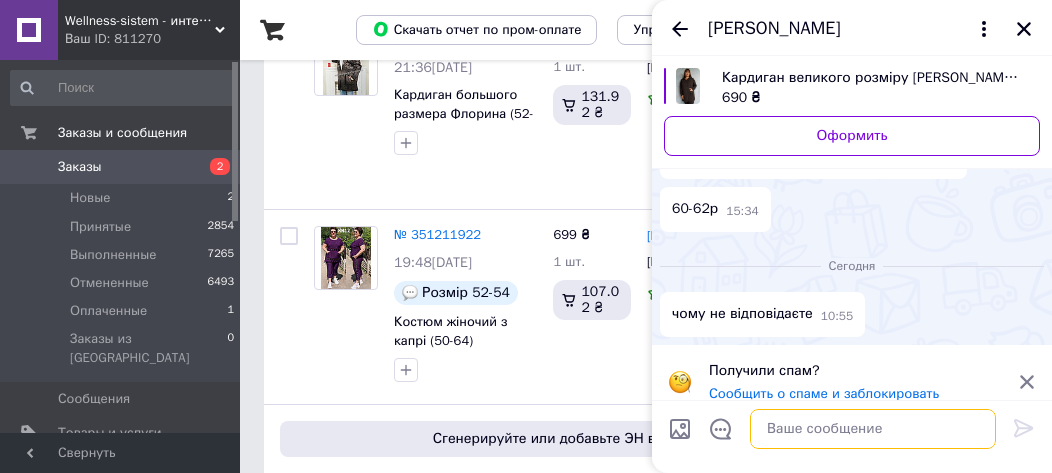click at bounding box center (873, 429) 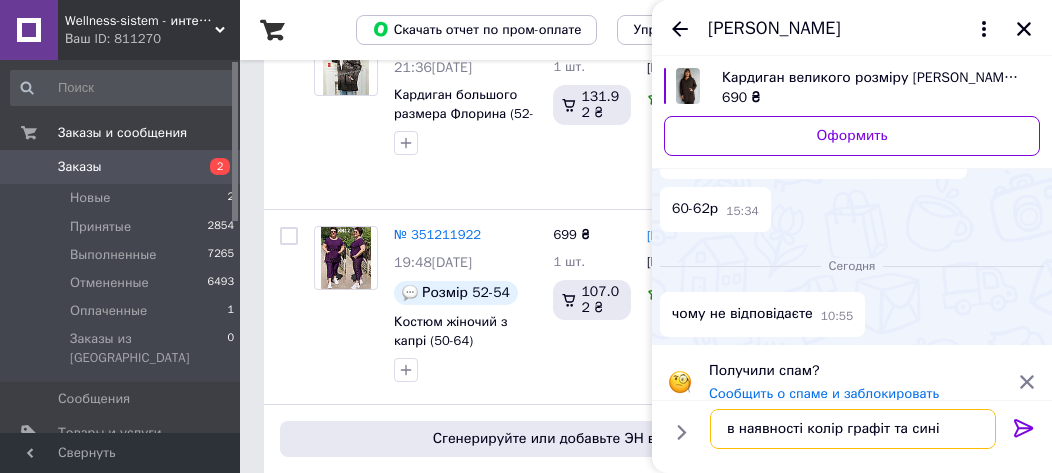 type on "в наявності колір графіт та синій" 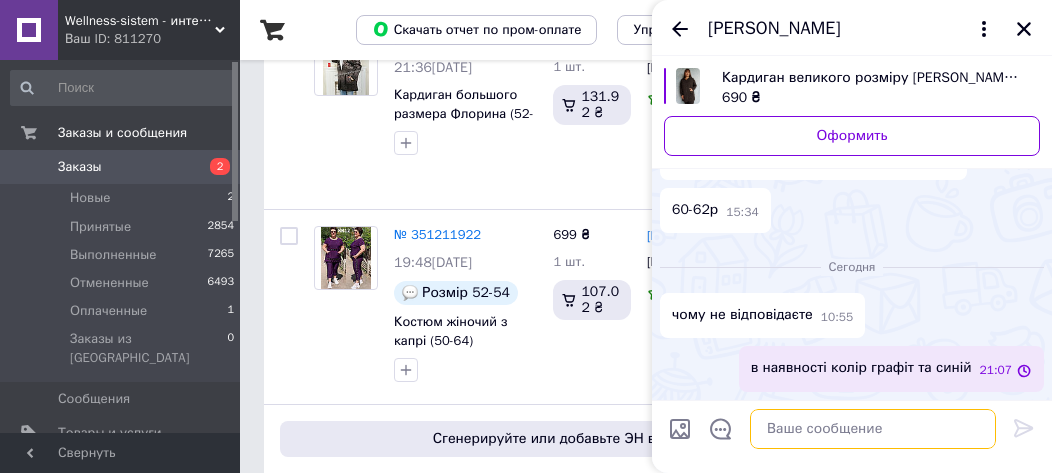 scroll, scrollTop: 92, scrollLeft: 0, axis: vertical 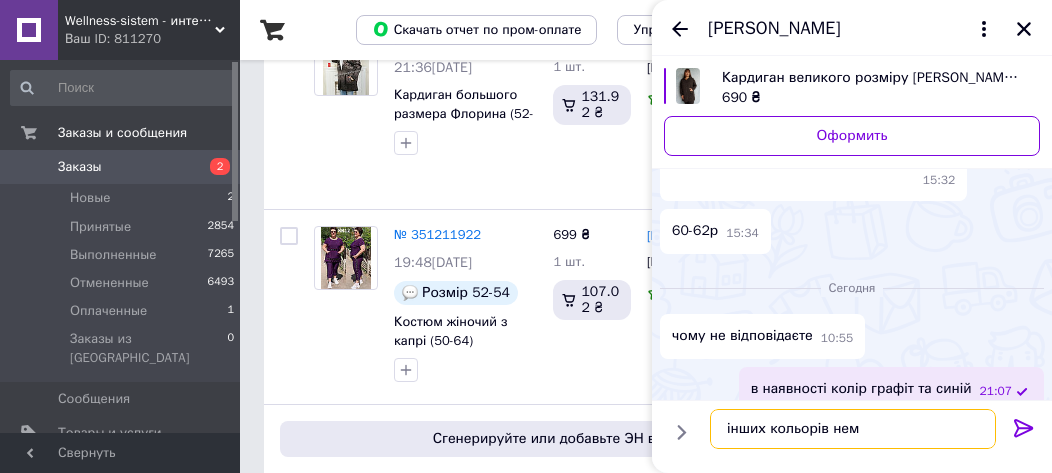 type on "інших кольорів нема" 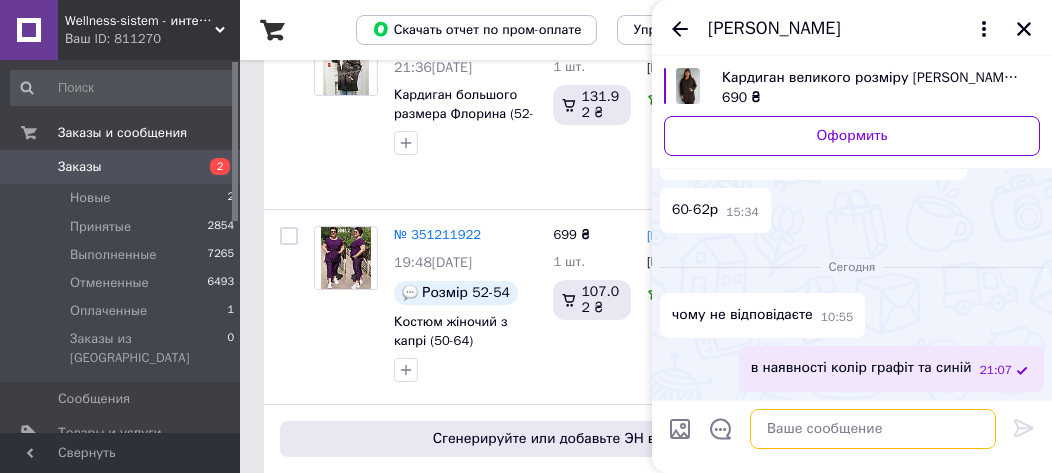 scroll, scrollTop: 146, scrollLeft: 0, axis: vertical 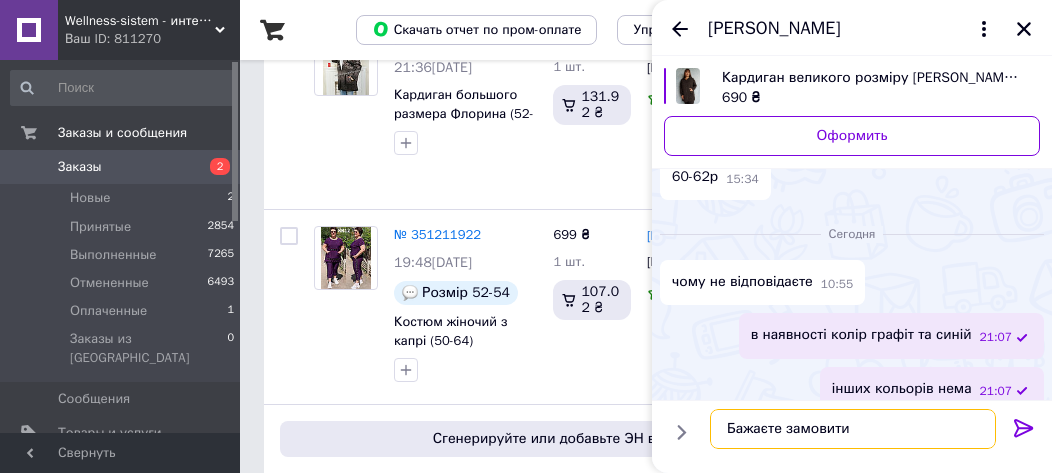 type on "Бажаєте замовити?" 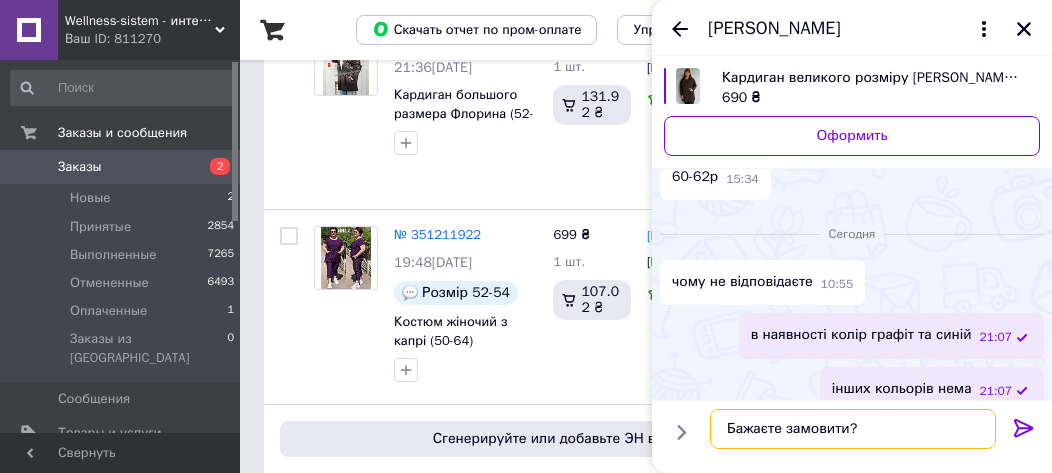 type 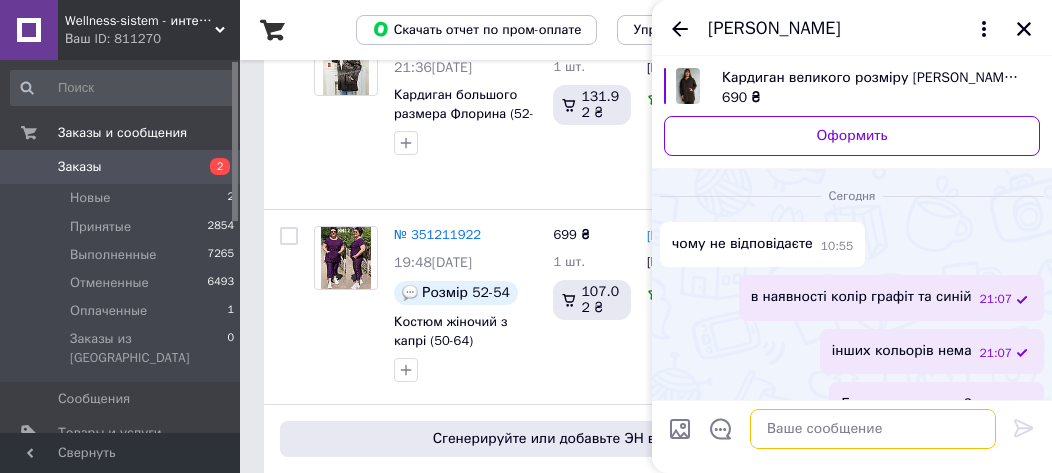 scroll, scrollTop: 199, scrollLeft: 0, axis: vertical 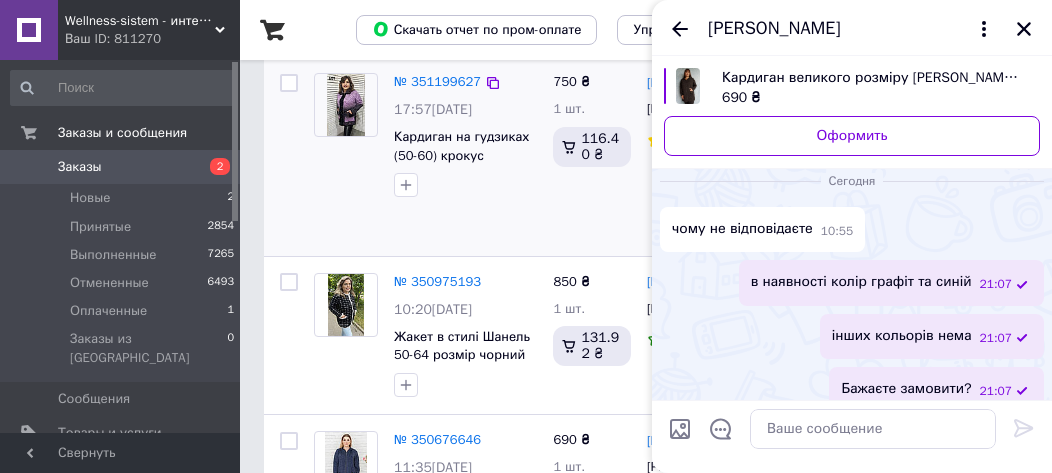 click on "750 ₴ 1 шт. 116.40 ₴" at bounding box center [592, 156] 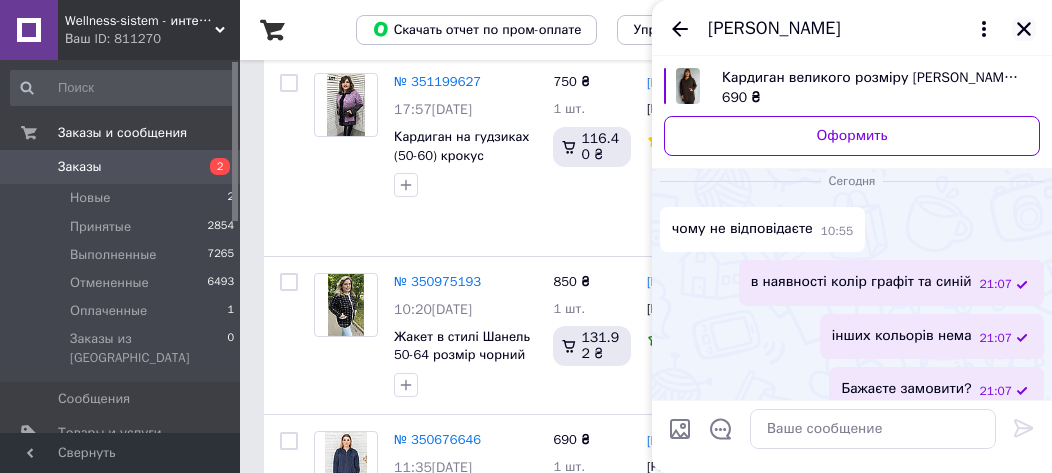 click 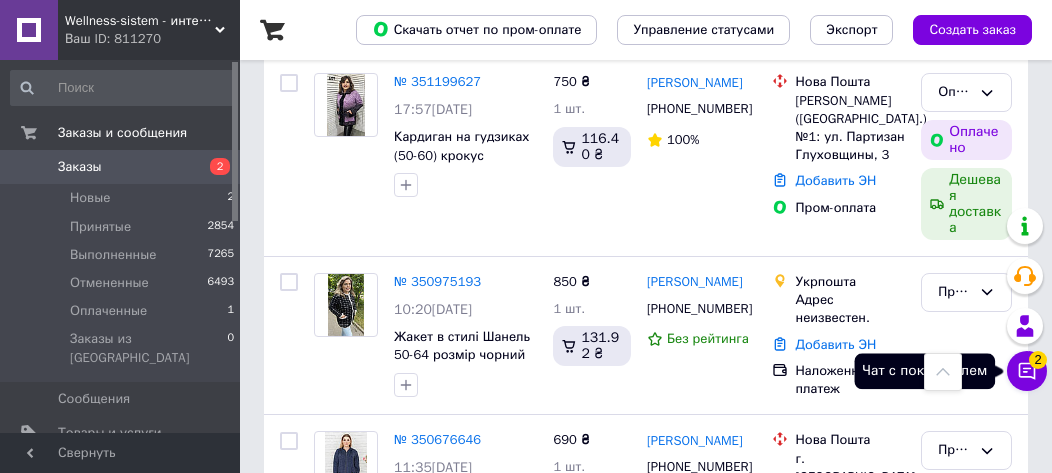 click 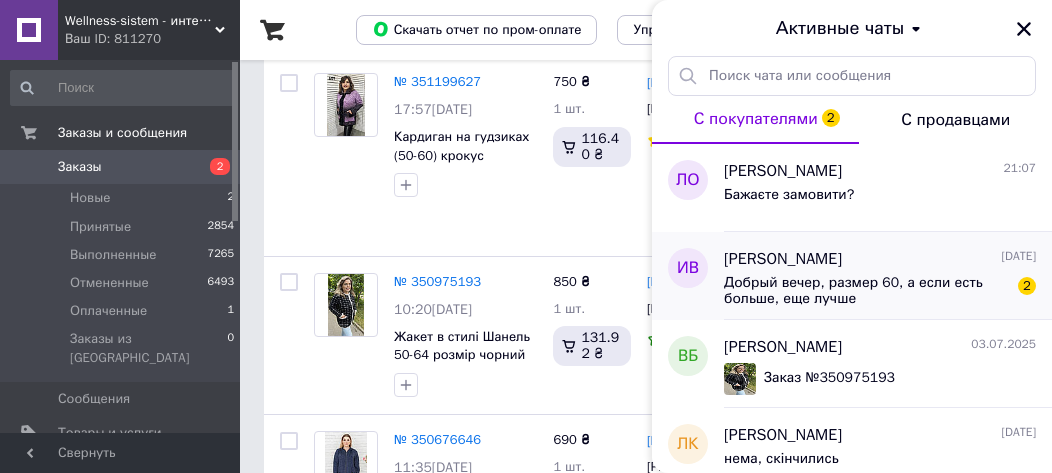 click on "Добрый вечер, размер 60, а если есть больше, еще лучше 2" at bounding box center (880, 289) 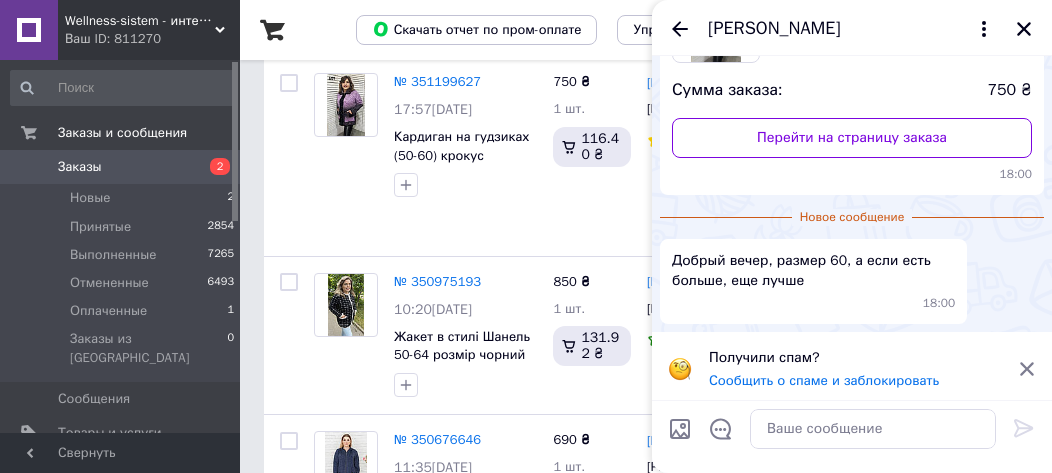 scroll, scrollTop: 214, scrollLeft: 0, axis: vertical 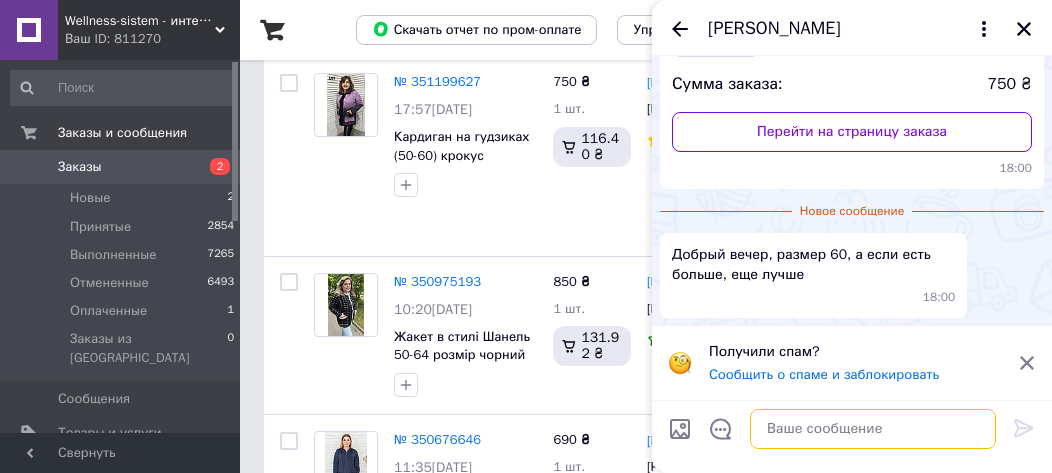 click at bounding box center (873, 429) 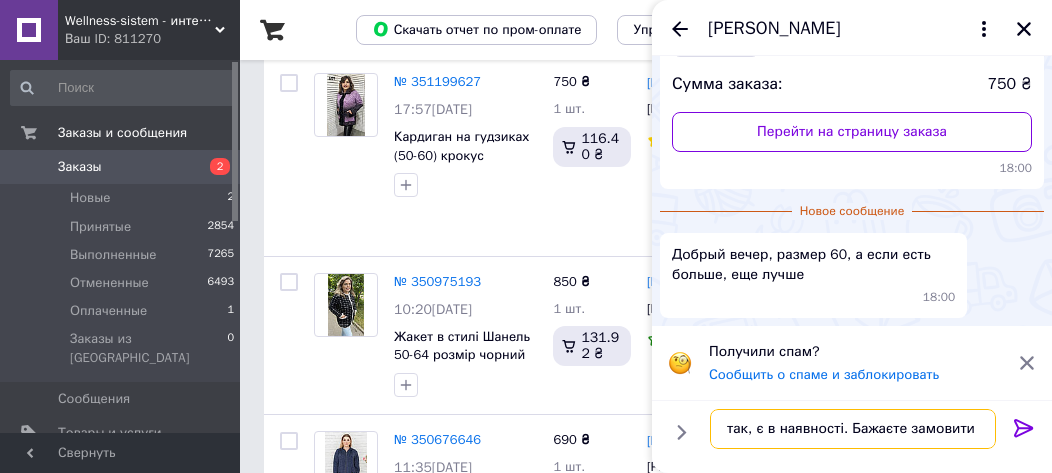 type on "так, є в наявності. Бажаєте замовити?" 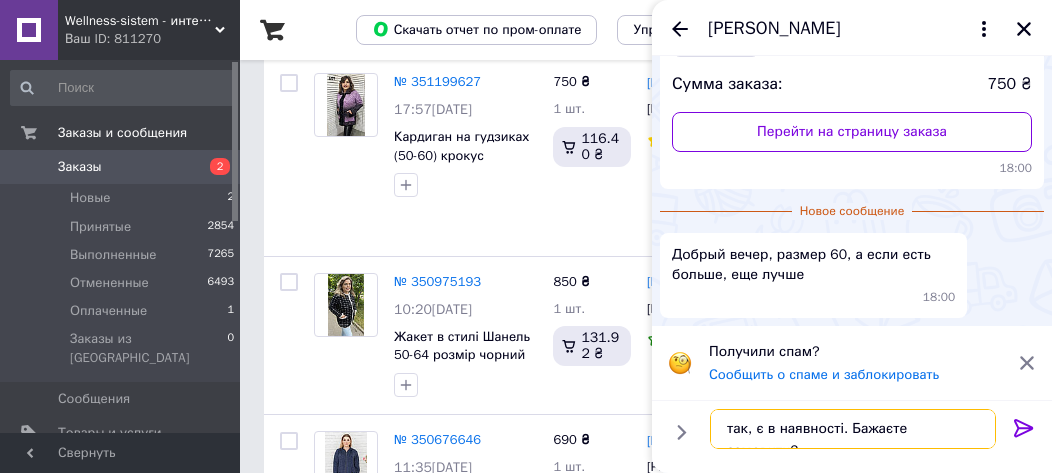 type 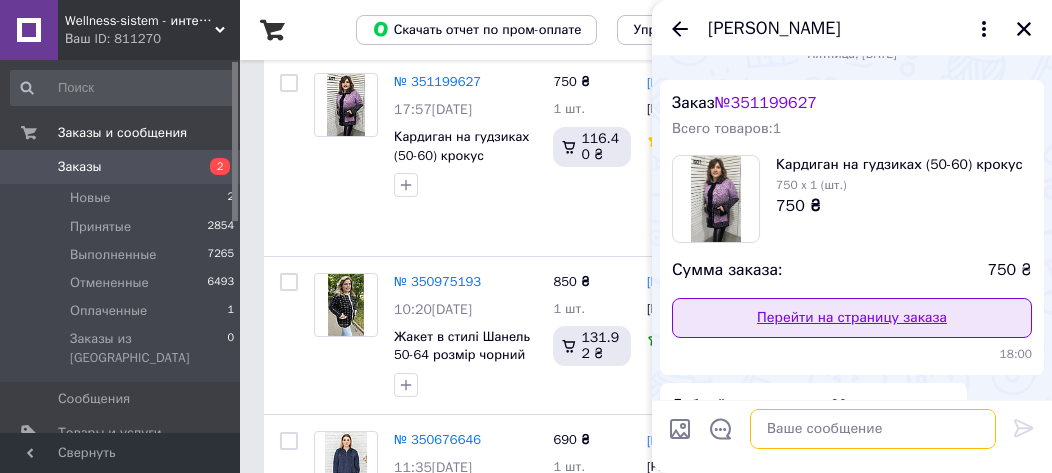 scroll, scrollTop: 228, scrollLeft: 0, axis: vertical 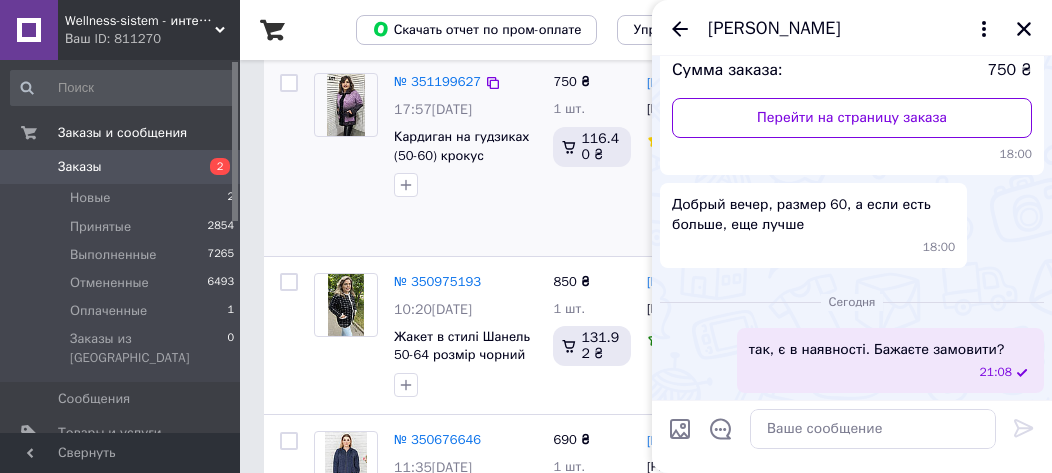 click on "750 ₴ 1 шт. 116.40 ₴" at bounding box center (592, 156) 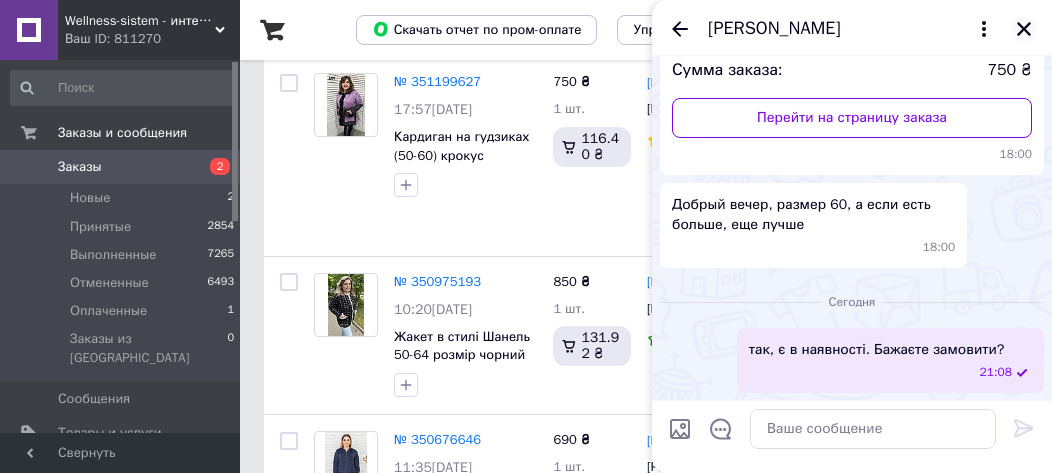 click 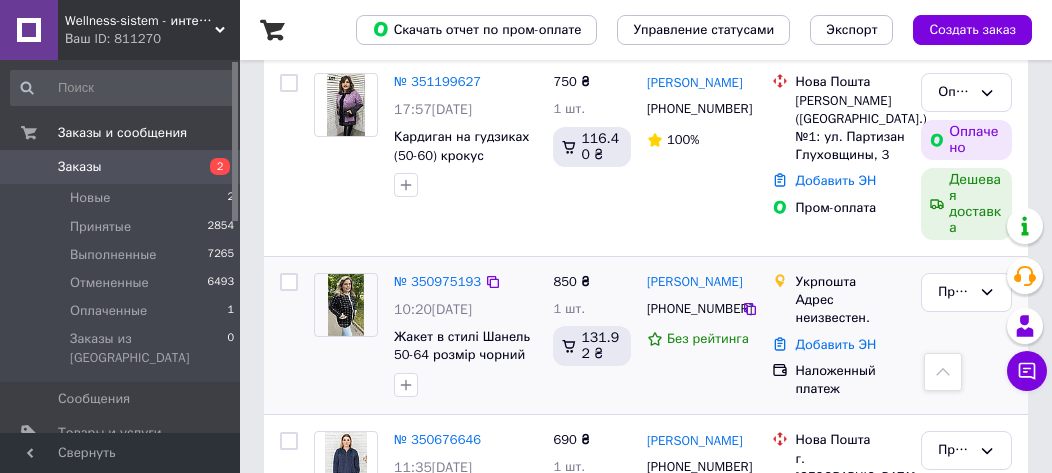 scroll, scrollTop: 500, scrollLeft: 0, axis: vertical 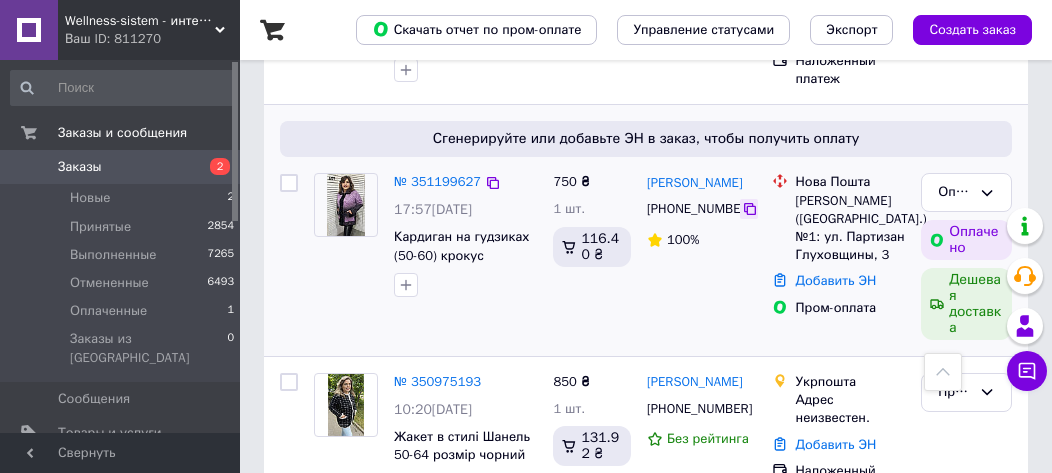 click at bounding box center (749, 209) 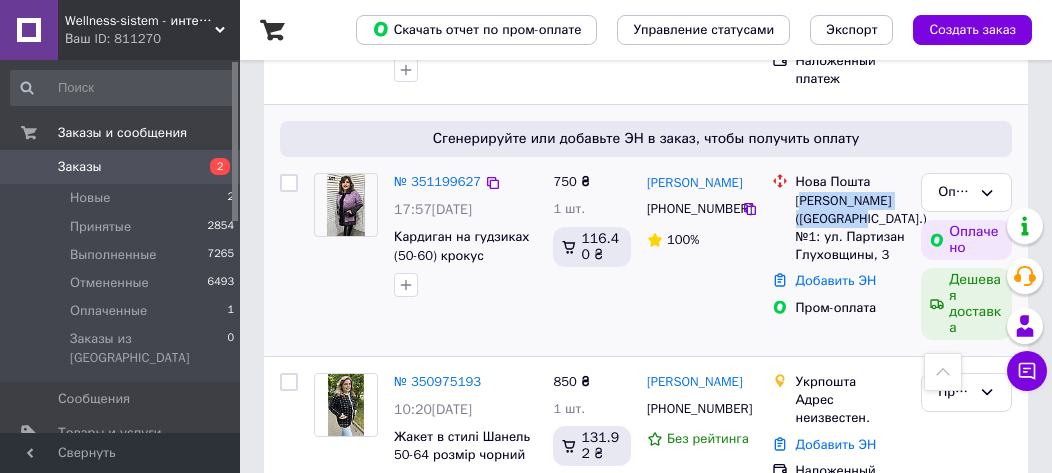 drag, startPoint x: 798, startPoint y: 178, endPoint x: 845, endPoint y: 204, distance: 53.712196 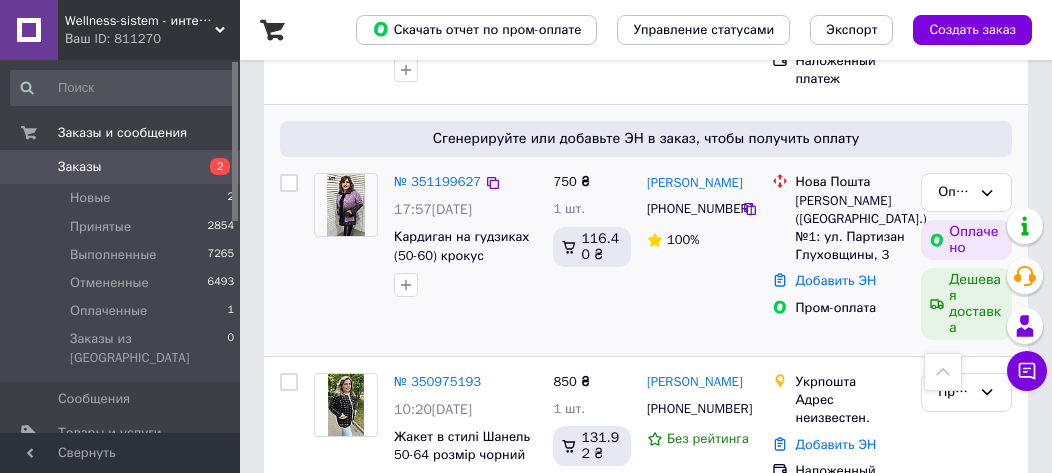 click on "Нова Пошта [PERSON_NAME] ([GEOGRAPHIC_DATA].), №1: ул. Партизан Глуховщины, 3" at bounding box center [851, 218] 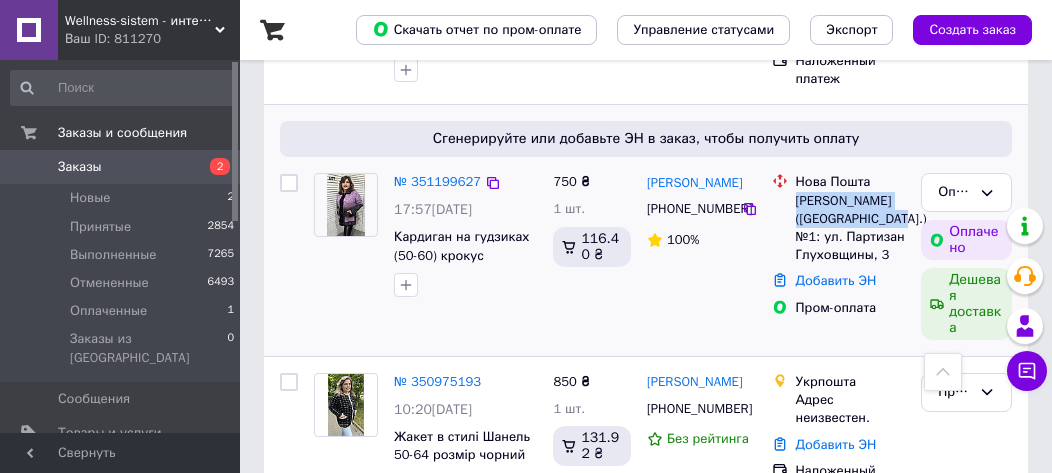 drag, startPoint x: 796, startPoint y: 177, endPoint x: 878, endPoint y: 196, distance: 84.17244 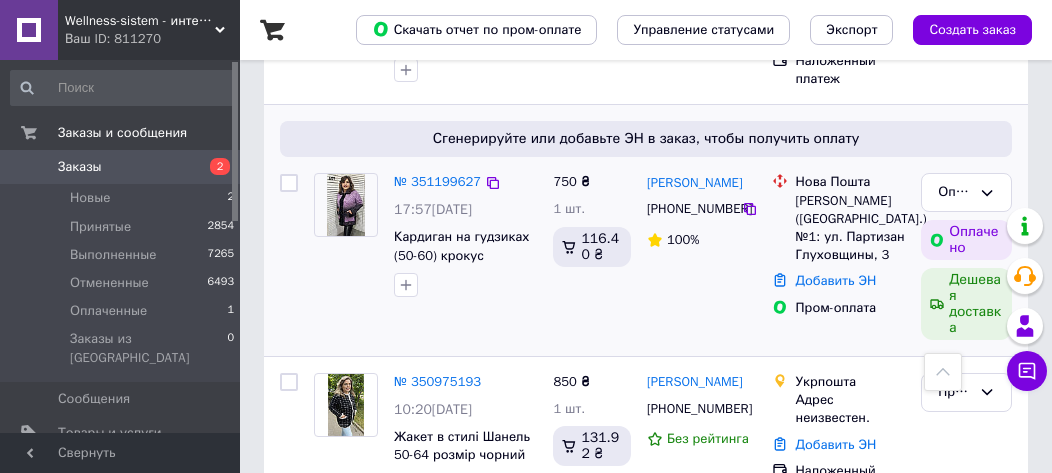 click on "[PHONE_NUMBER]" at bounding box center (692, 209) 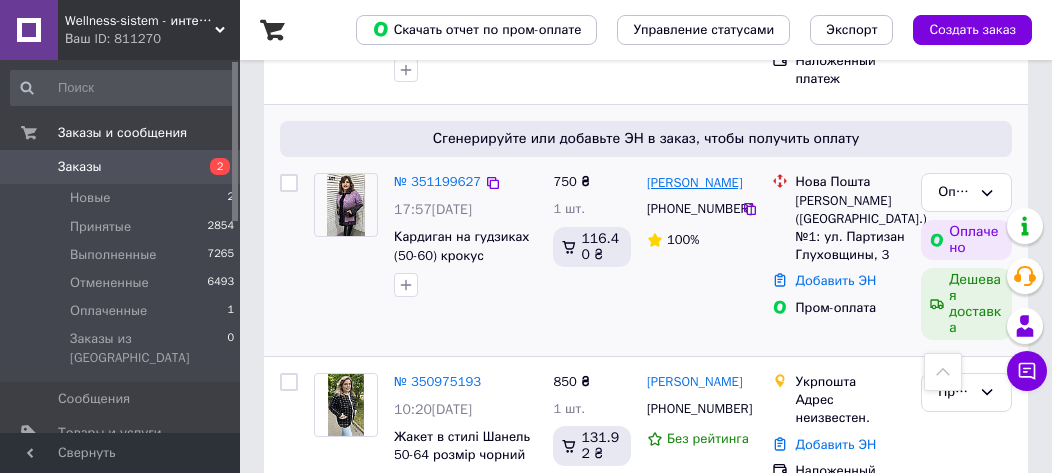 drag, startPoint x: 750, startPoint y: 163, endPoint x: 648, endPoint y: 163, distance: 102 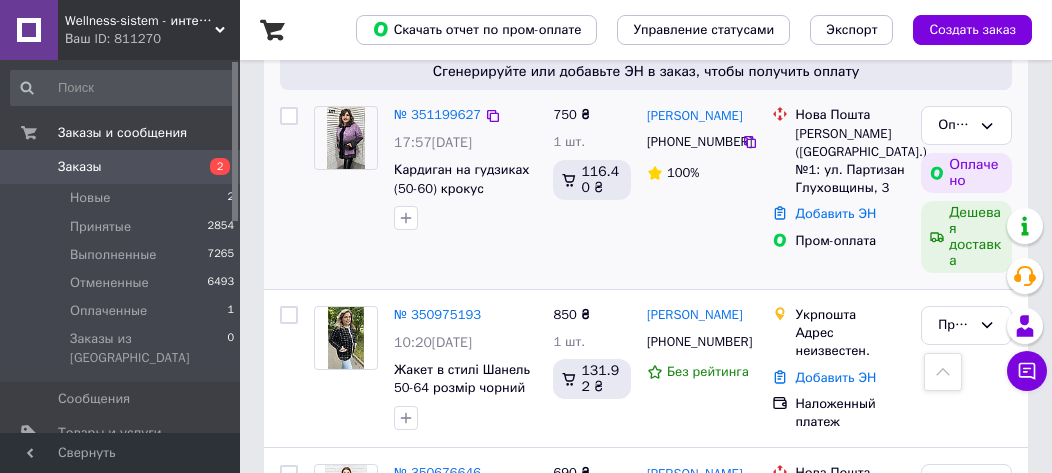 scroll, scrollTop: 700, scrollLeft: 0, axis: vertical 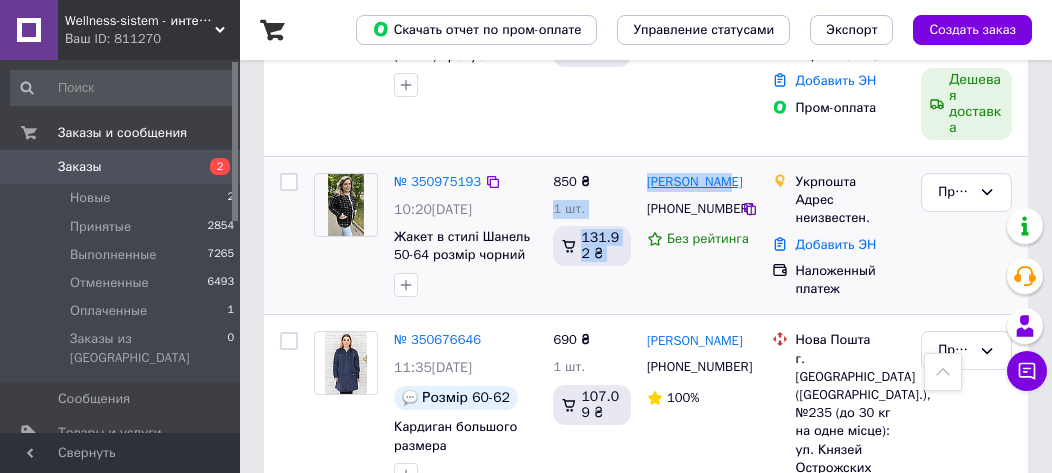 drag, startPoint x: 637, startPoint y: 155, endPoint x: 720, endPoint y: 165, distance: 83.60024 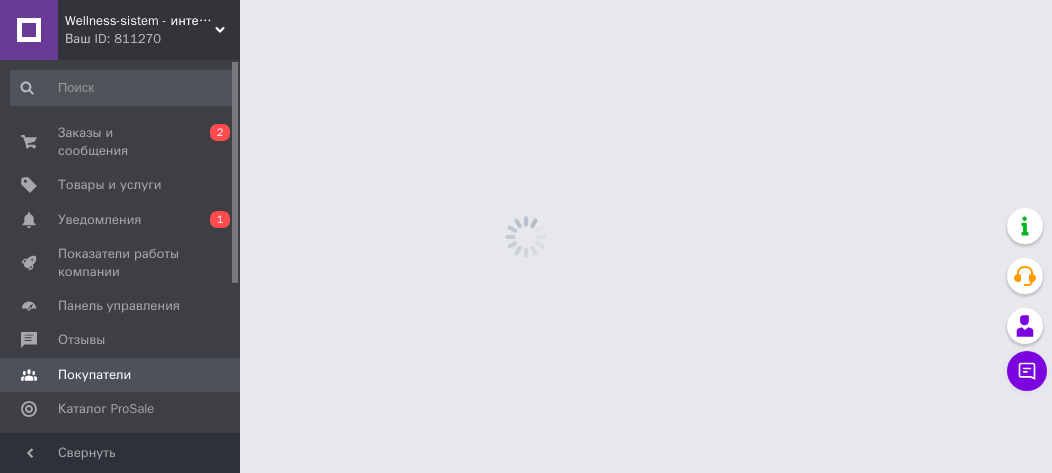 scroll, scrollTop: 0, scrollLeft: 0, axis: both 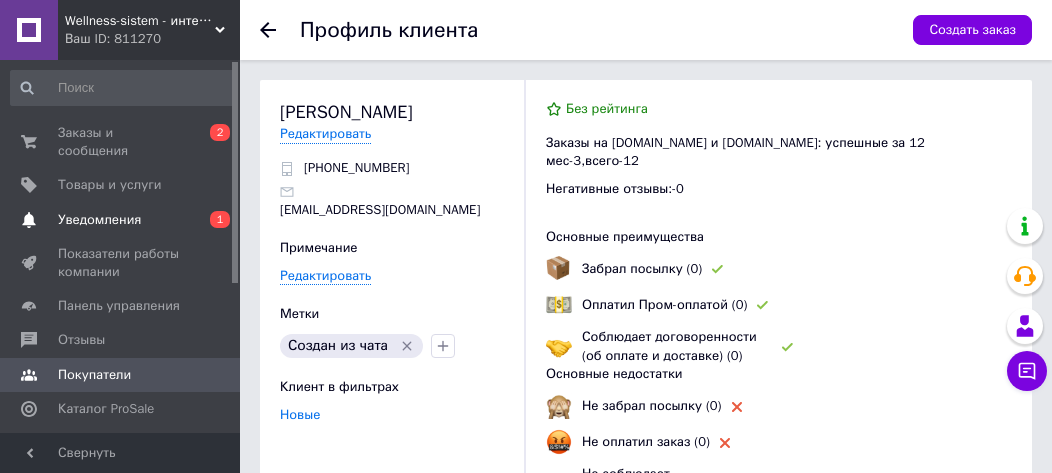 click on "Уведомления" at bounding box center (99, 220) 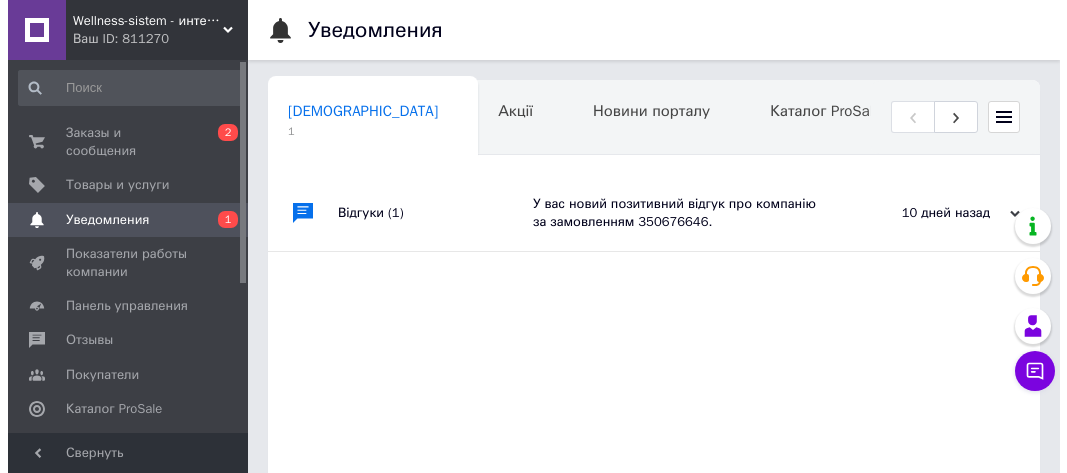 scroll, scrollTop: 0, scrollLeft: 10, axis: horizontal 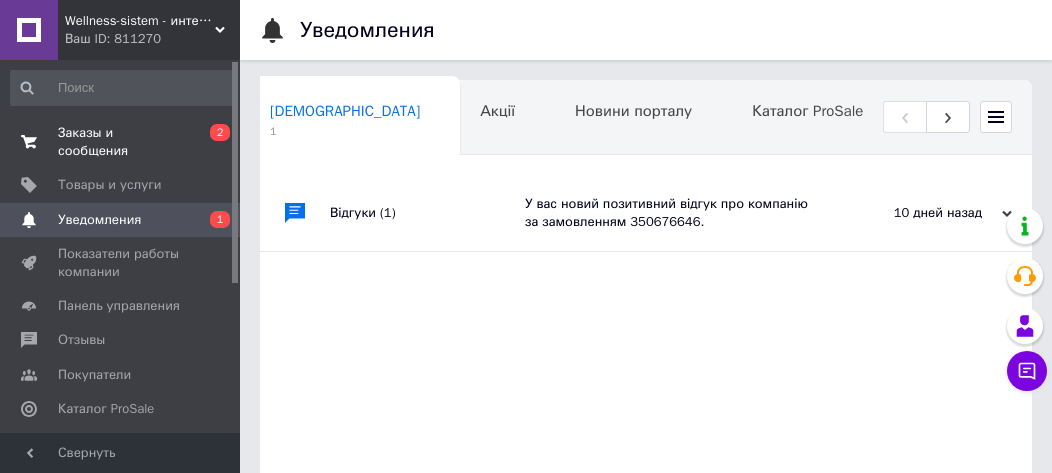 click on "Заказы и сообщения" at bounding box center (121, 142) 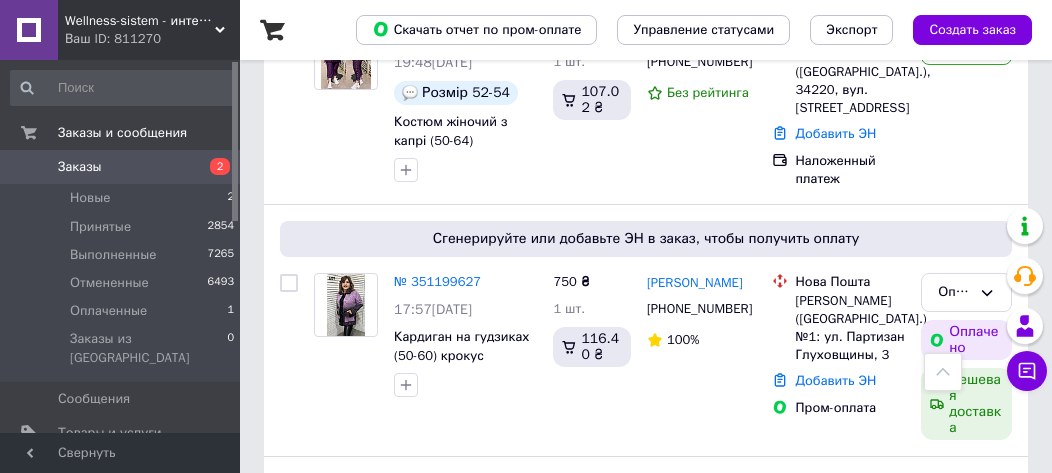 scroll, scrollTop: 600, scrollLeft: 0, axis: vertical 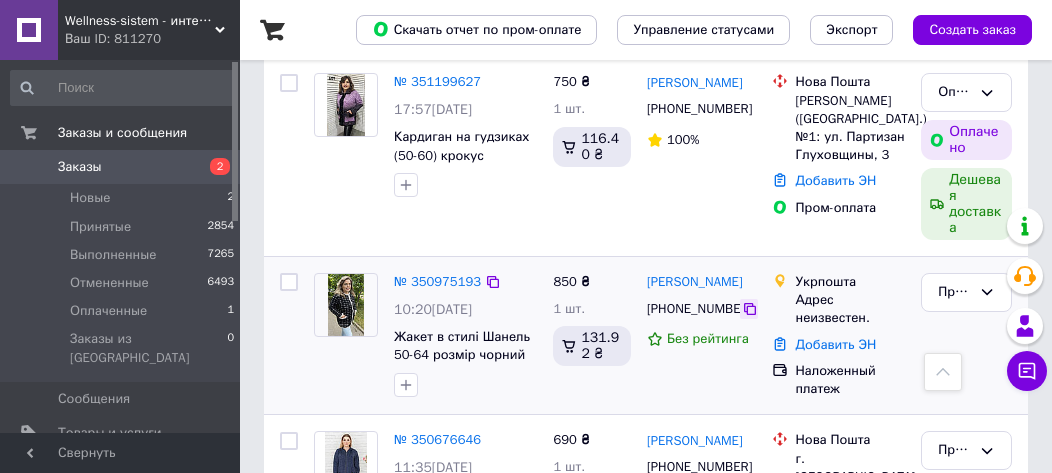 click 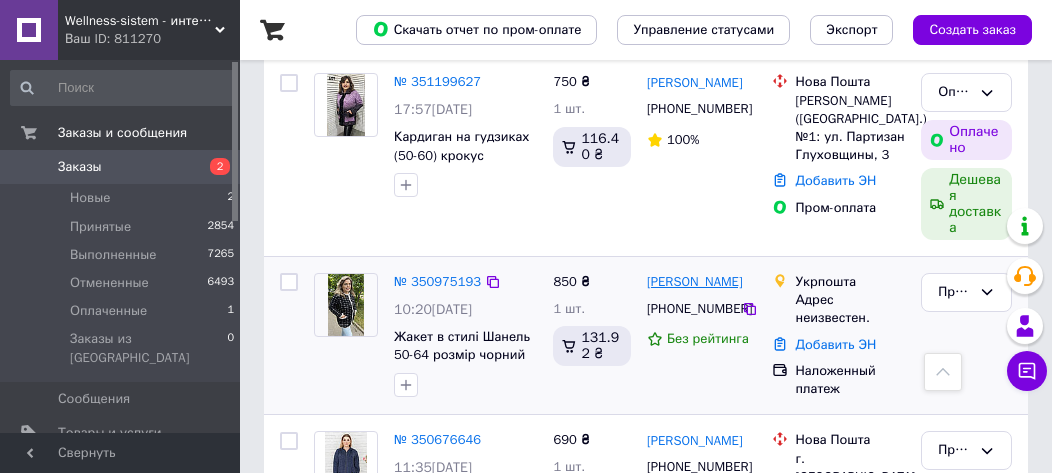 drag, startPoint x: 757, startPoint y: 255, endPoint x: 648, endPoint y: 265, distance: 109.457756 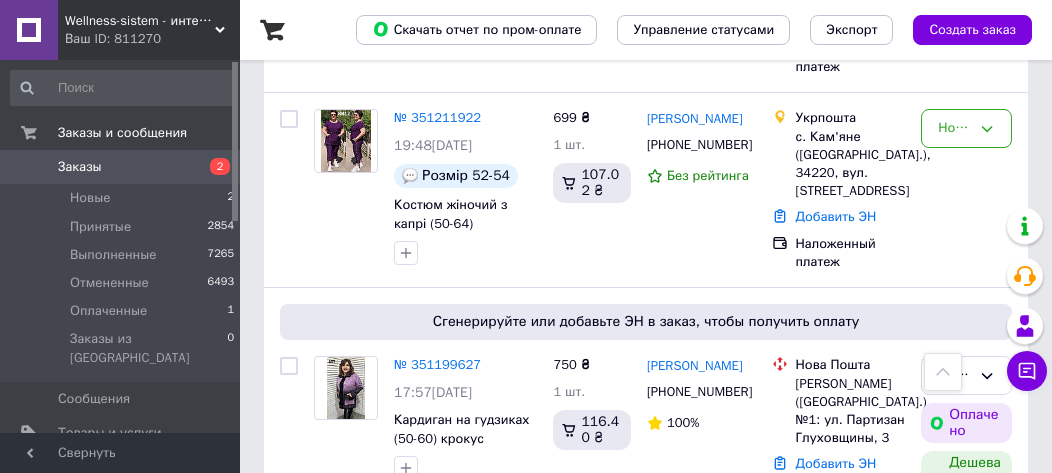 scroll, scrollTop: 200, scrollLeft: 0, axis: vertical 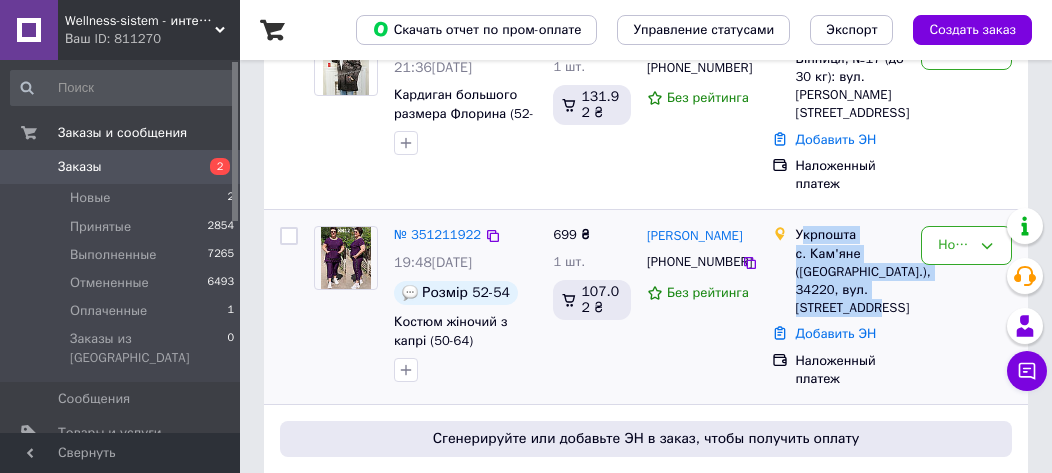 drag, startPoint x: 898, startPoint y: 286, endPoint x: 800, endPoint y: 220, distance: 118.15244 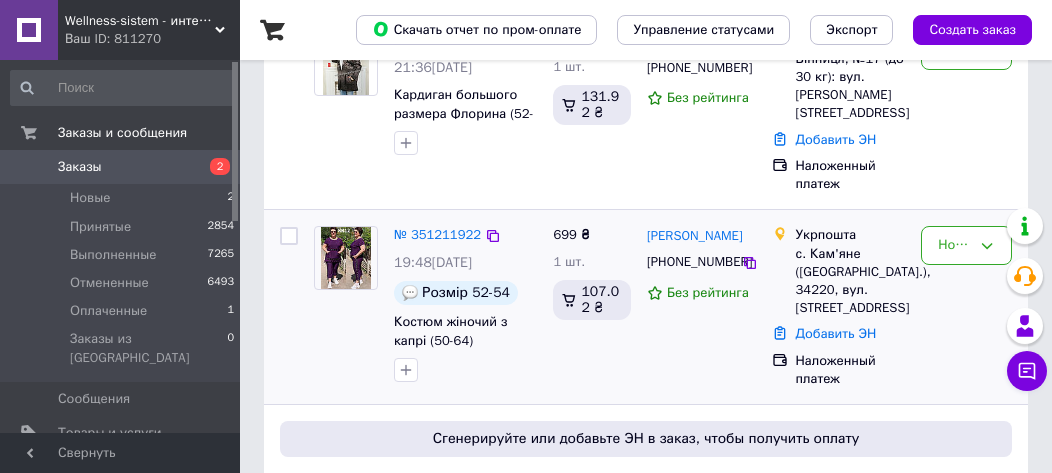 click on "Новый" at bounding box center [966, 307] 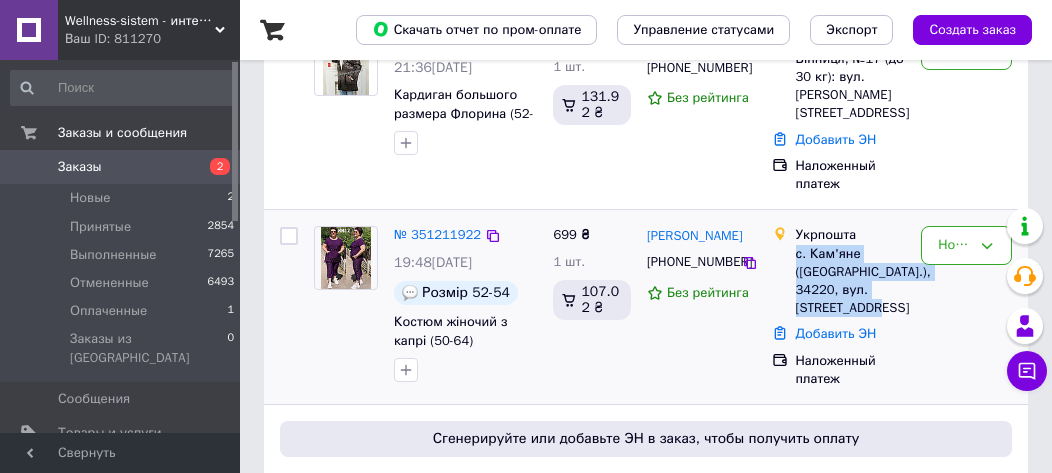 drag, startPoint x: 902, startPoint y: 286, endPoint x: 796, endPoint y: 239, distance: 115.952576 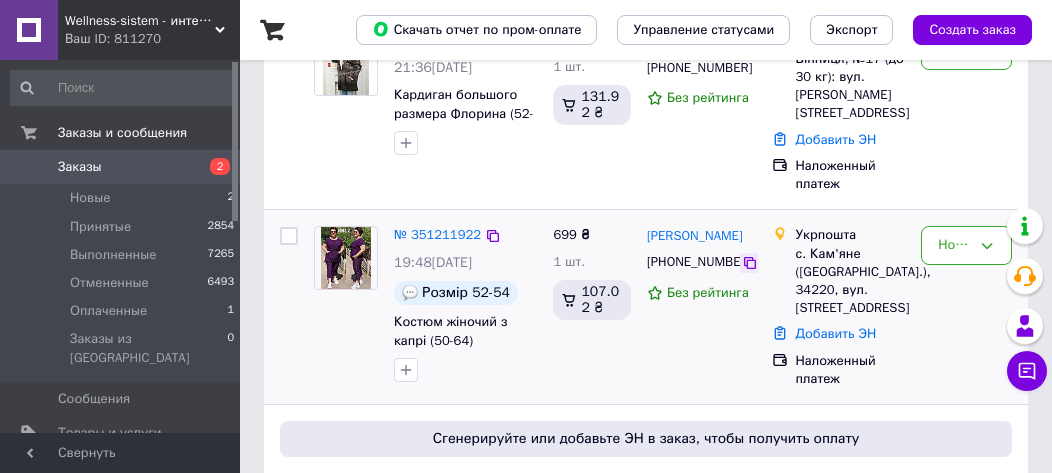 click 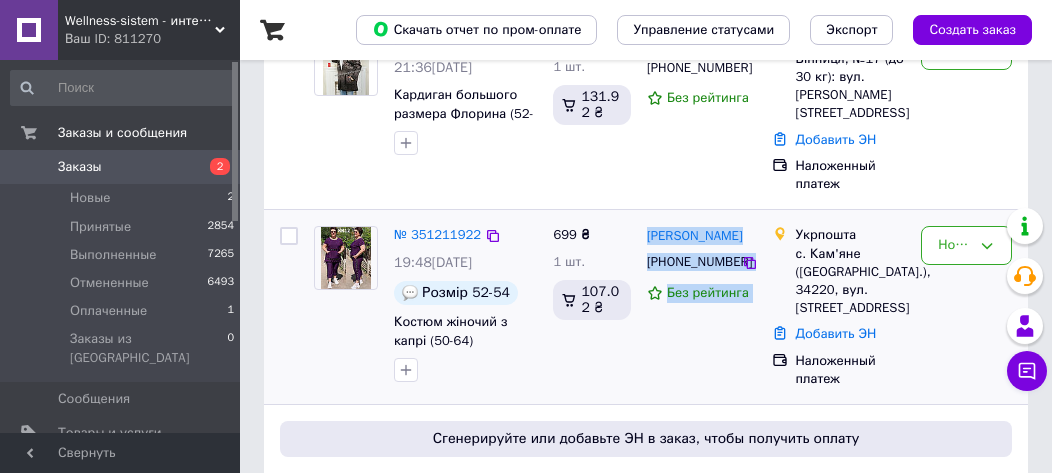 drag, startPoint x: 640, startPoint y: 213, endPoint x: 758, endPoint y: 215, distance: 118.016945 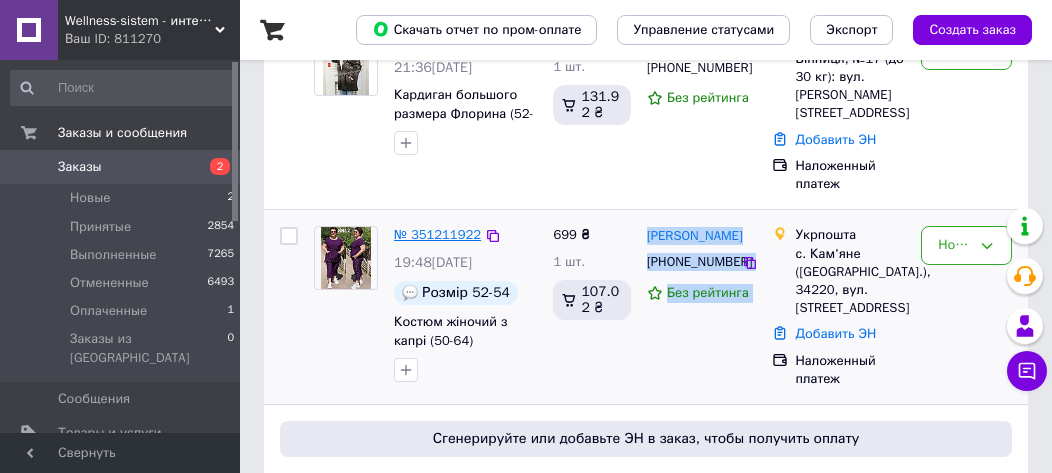 click on "№ 351211922" at bounding box center [437, 234] 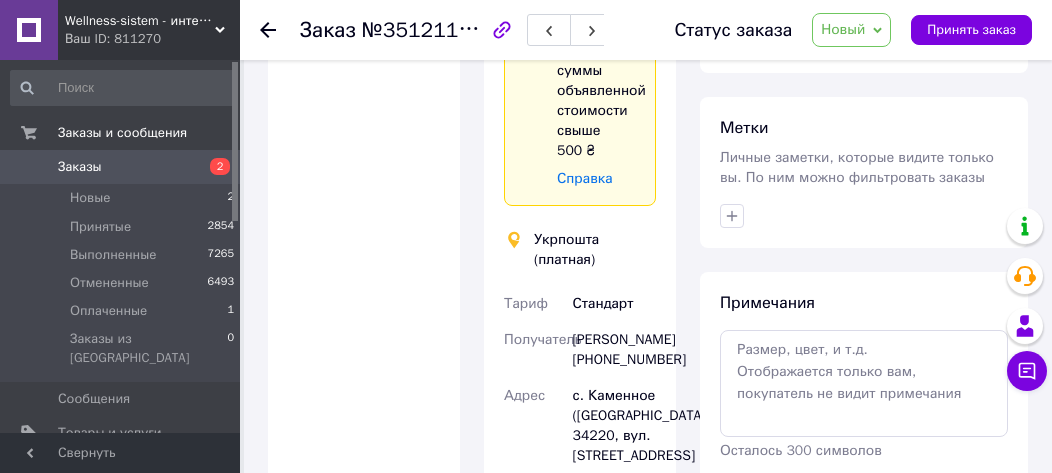 scroll, scrollTop: 900, scrollLeft: 0, axis: vertical 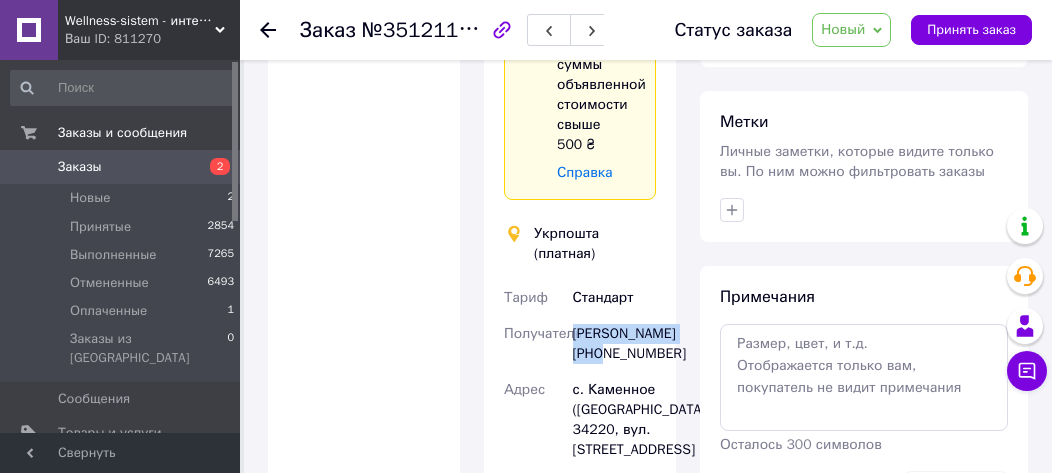 drag, startPoint x: 651, startPoint y: 315, endPoint x: 573, endPoint y: 297, distance: 80.04999 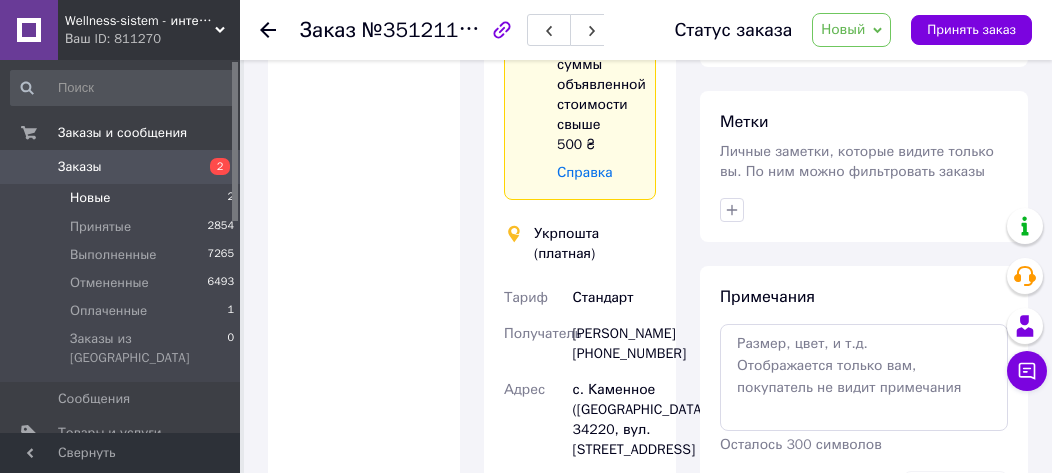 click on "Новые" at bounding box center (90, 198) 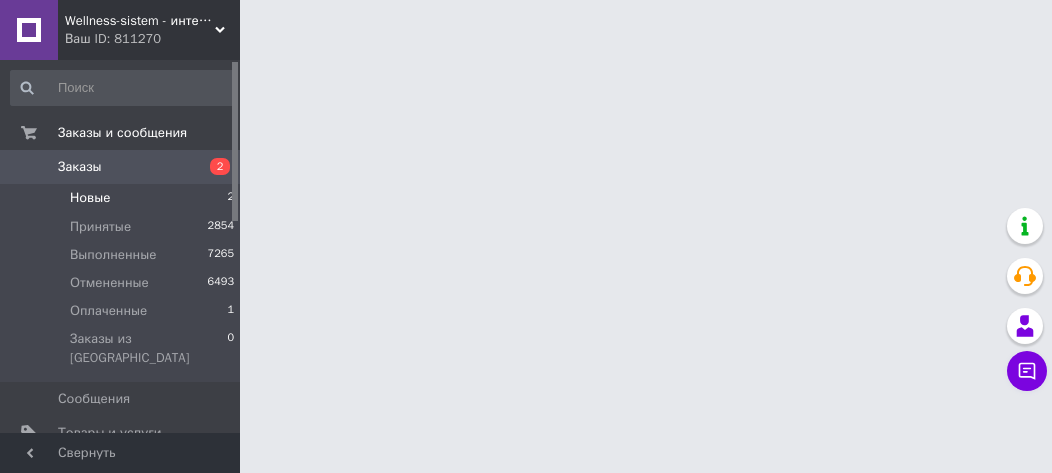 scroll, scrollTop: 0, scrollLeft: 0, axis: both 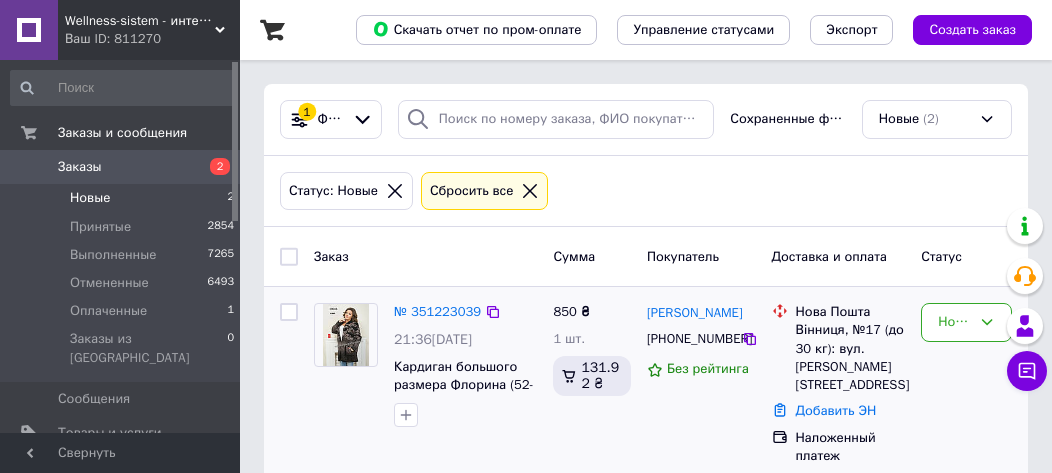 click on "Вінниця, №17 (до 30 кг): вул. [PERSON_NAME][STREET_ADDRESS]" at bounding box center (851, 357) 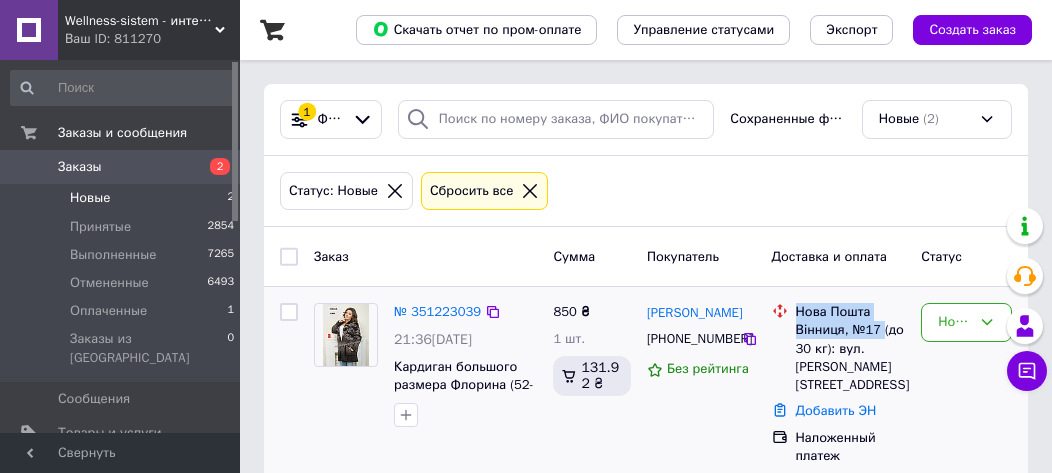 drag, startPoint x: 790, startPoint y: 329, endPoint x: 880, endPoint y: 327, distance: 90.02222 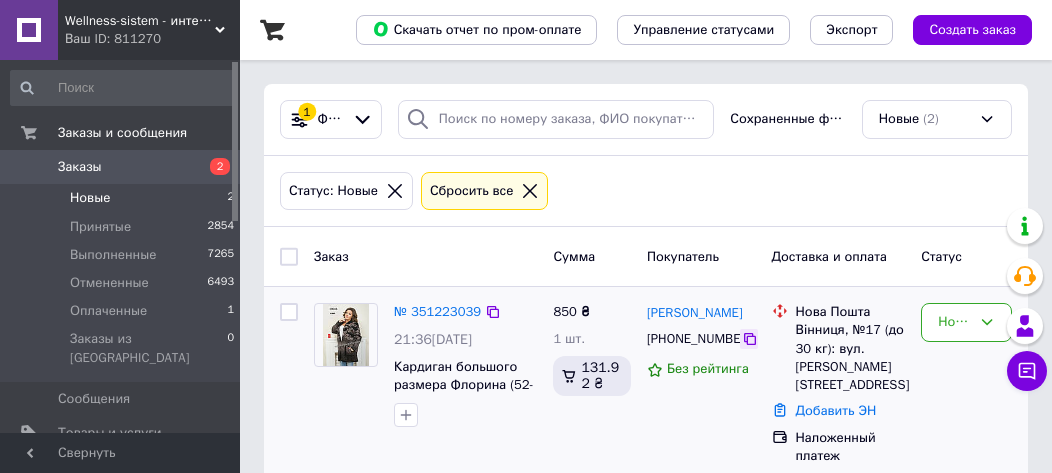click 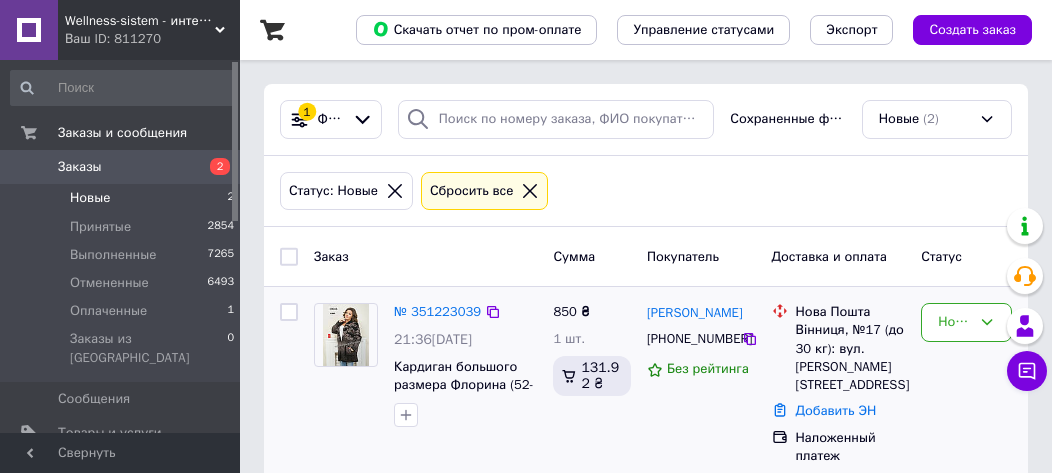 drag, startPoint x: 746, startPoint y: 314, endPoint x: 646, endPoint y: 311, distance: 100.04499 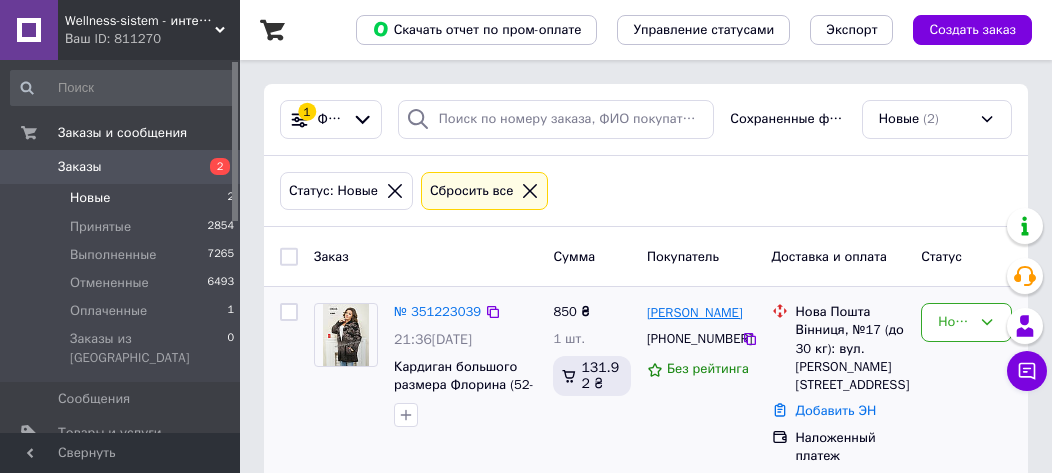copy on "[PERSON_NAME]" 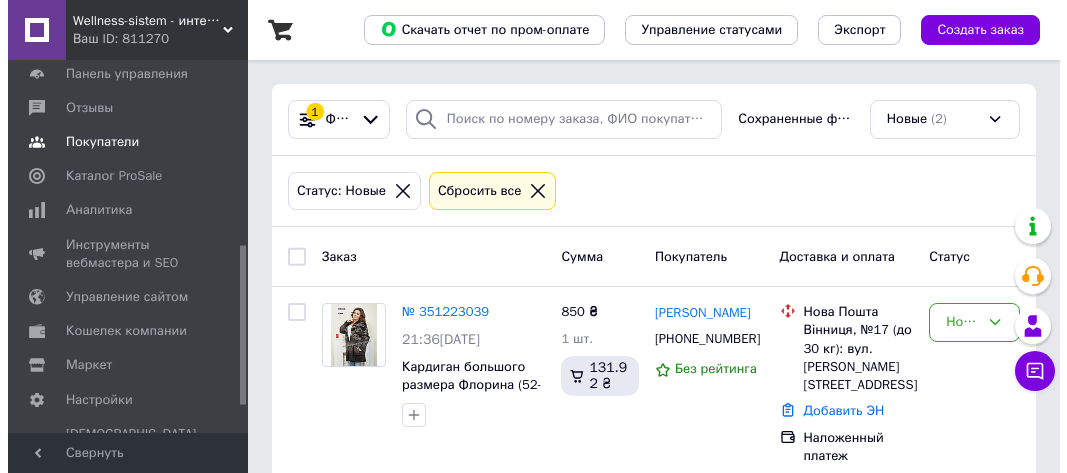 scroll, scrollTop: 498, scrollLeft: 0, axis: vertical 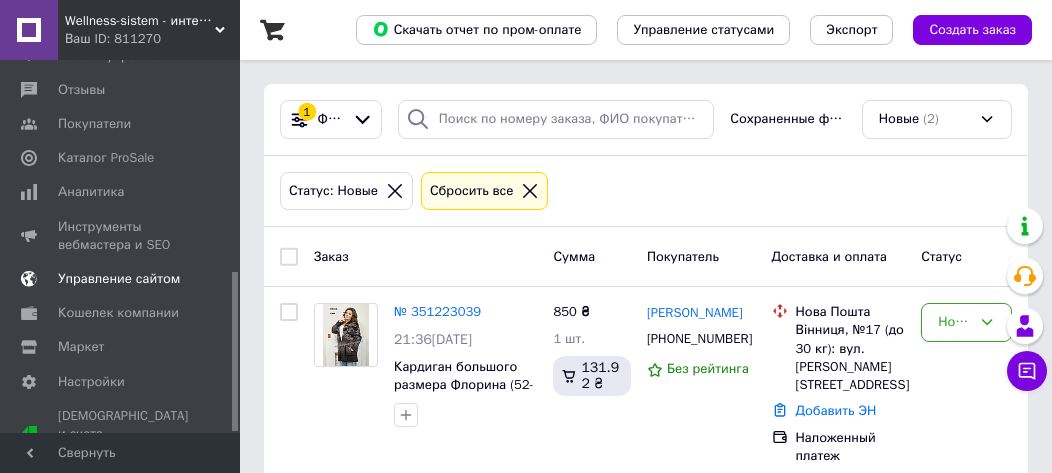 click on "Управление сайтом" at bounding box center (119, 279) 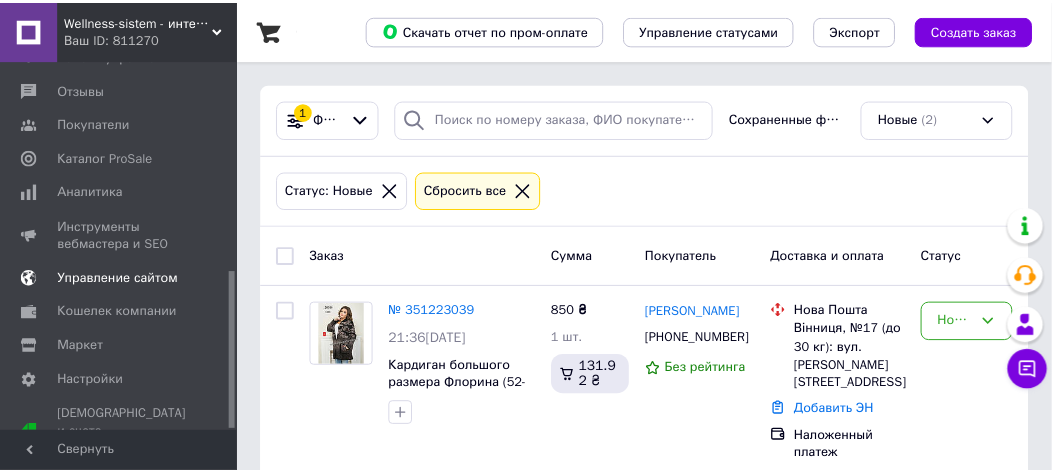 scroll, scrollTop: 250, scrollLeft: 0, axis: vertical 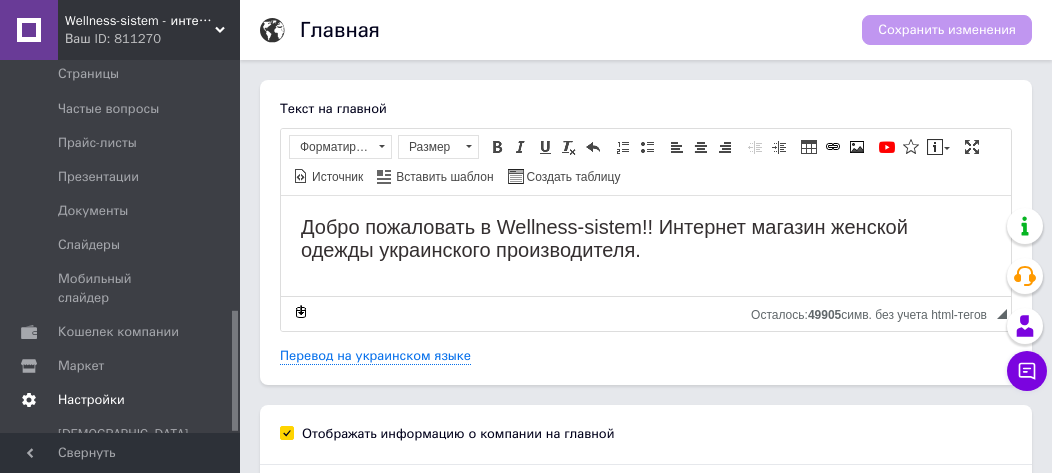 click on "Настройки" at bounding box center [121, 400] 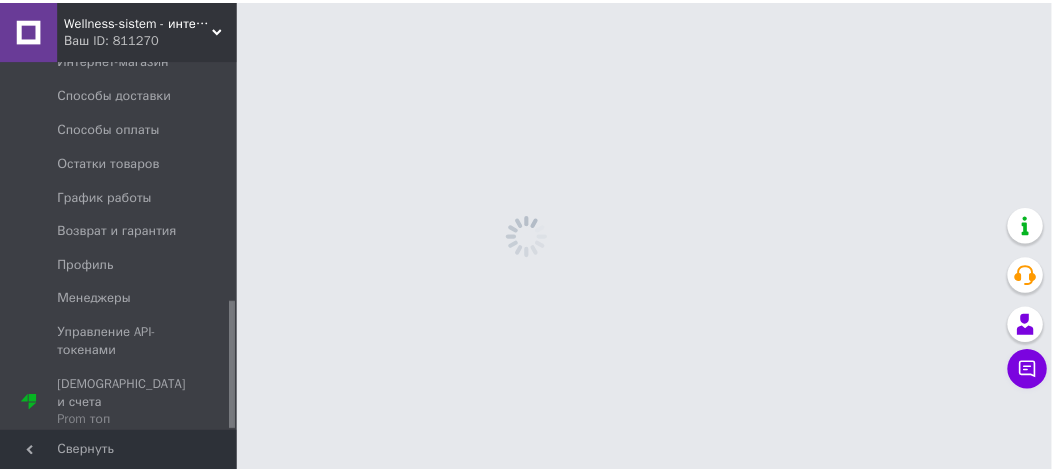 scroll, scrollTop: 697, scrollLeft: 0, axis: vertical 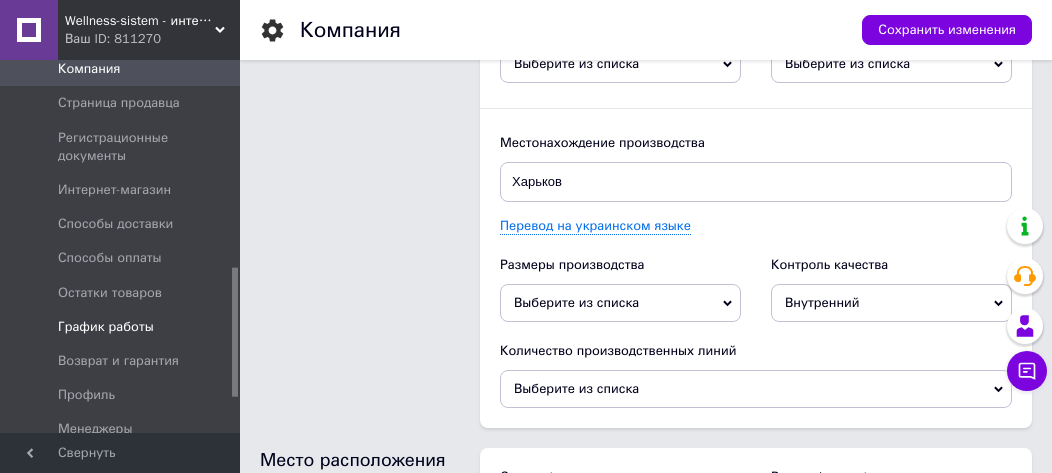 click on "График работы" at bounding box center [121, 327] 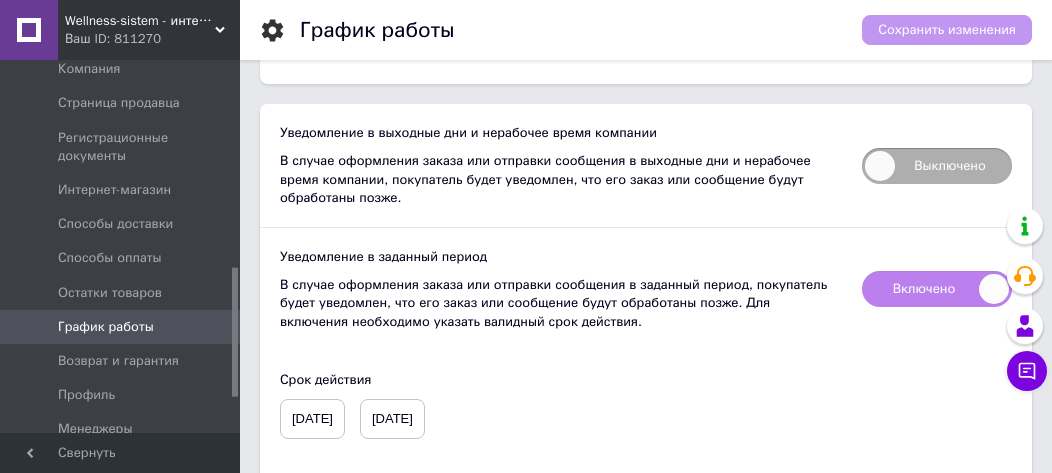 scroll, scrollTop: 2300, scrollLeft: 0, axis: vertical 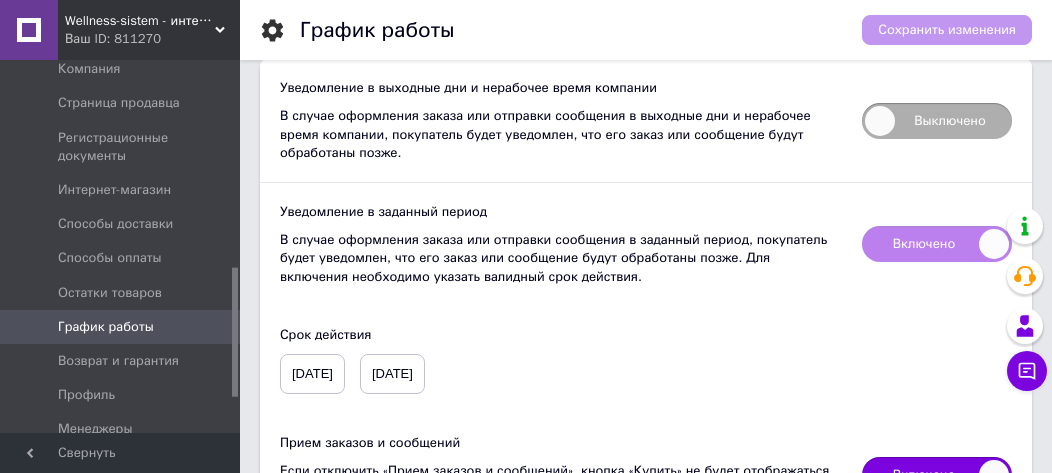 click on "[DATE]" at bounding box center [312, 374] 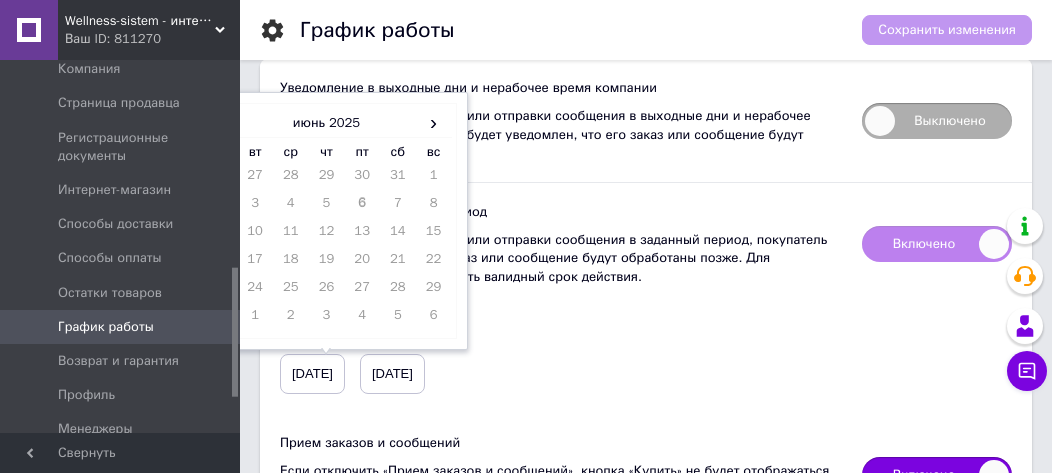 click on "[DATE]" at bounding box center [312, 374] 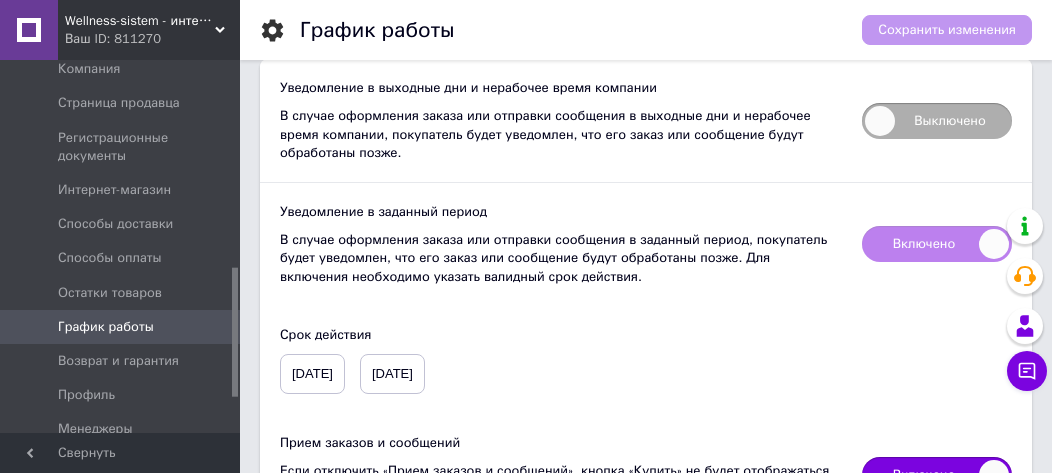 click on "[DATE]" at bounding box center [312, 374] 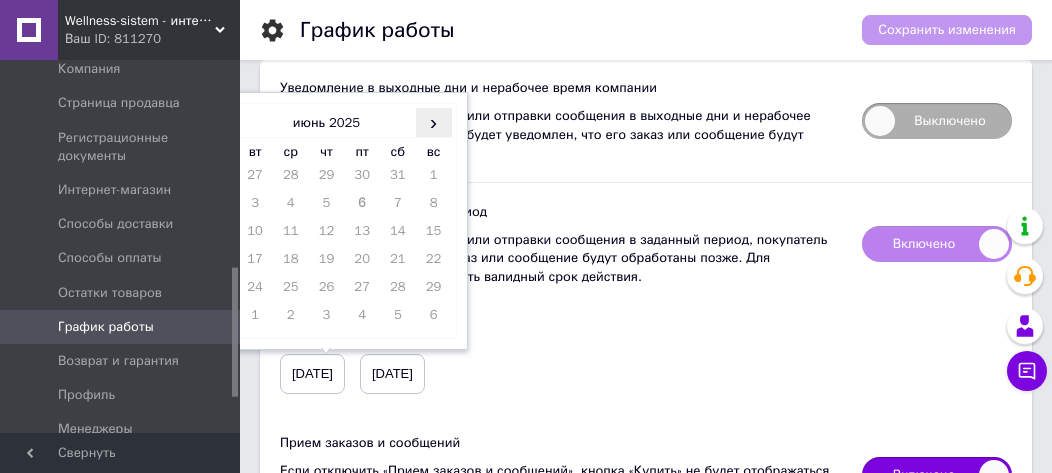 click on "›" at bounding box center (434, 122) 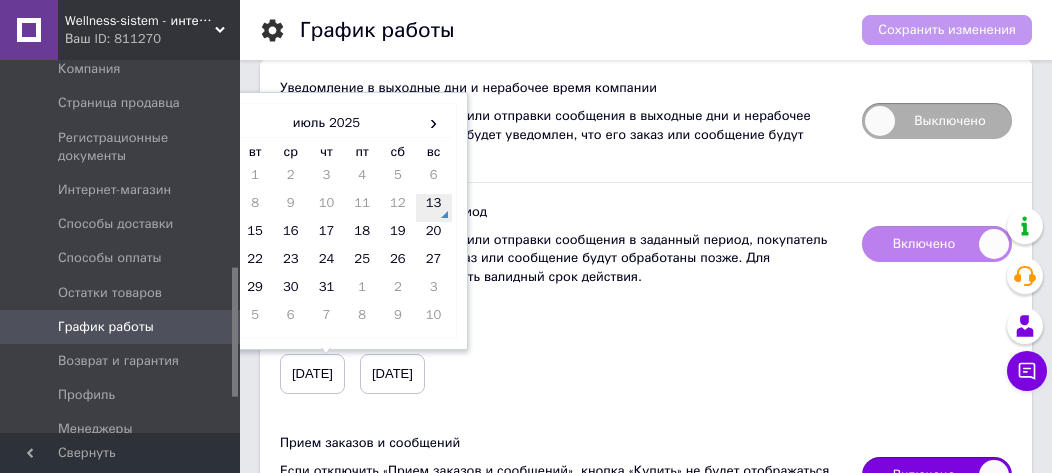 click on "13" at bounding box center [434, 208] 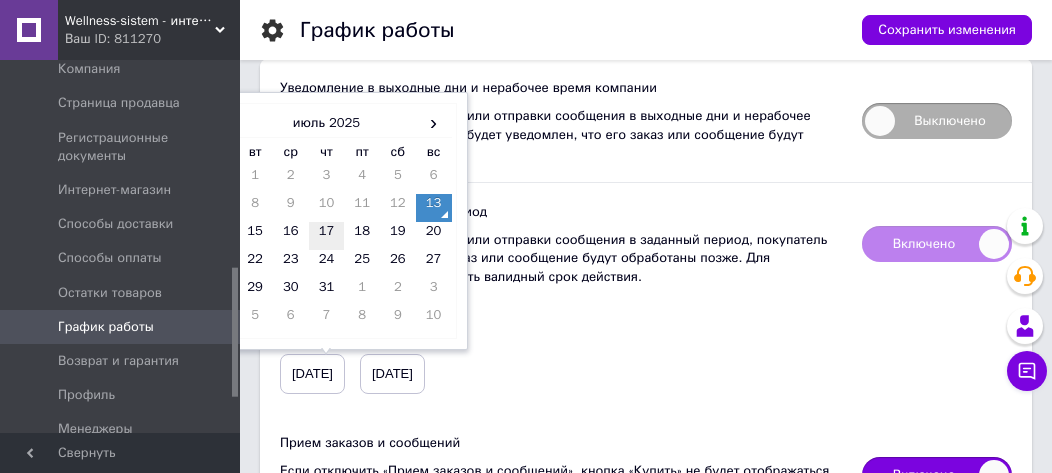 click on "17" at bounding box center [327, 236] 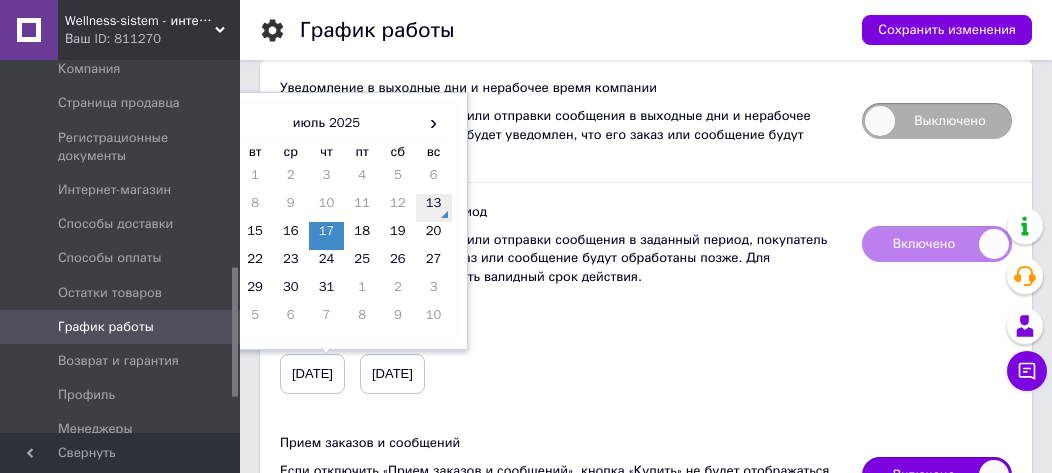 click on "13" at bounding box center (434, 208) 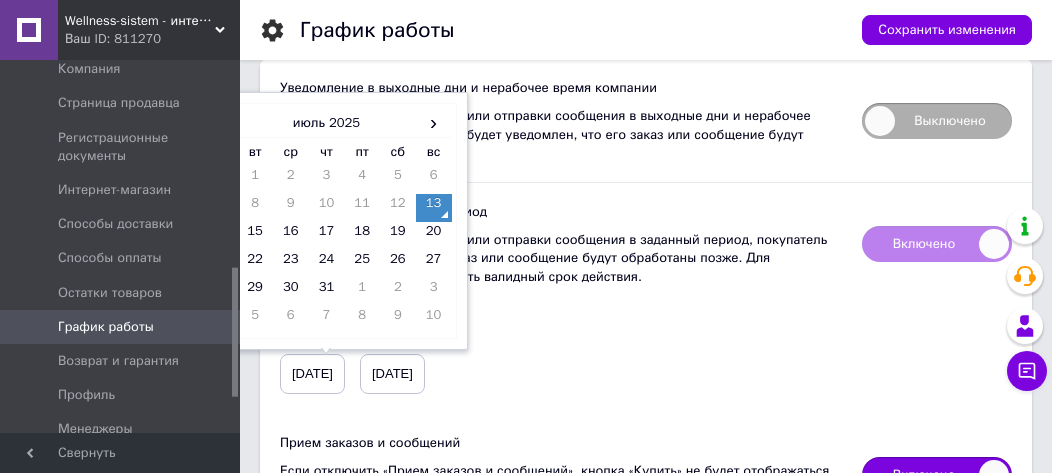 click on "[DATE]" at bounding box center [392, 374] 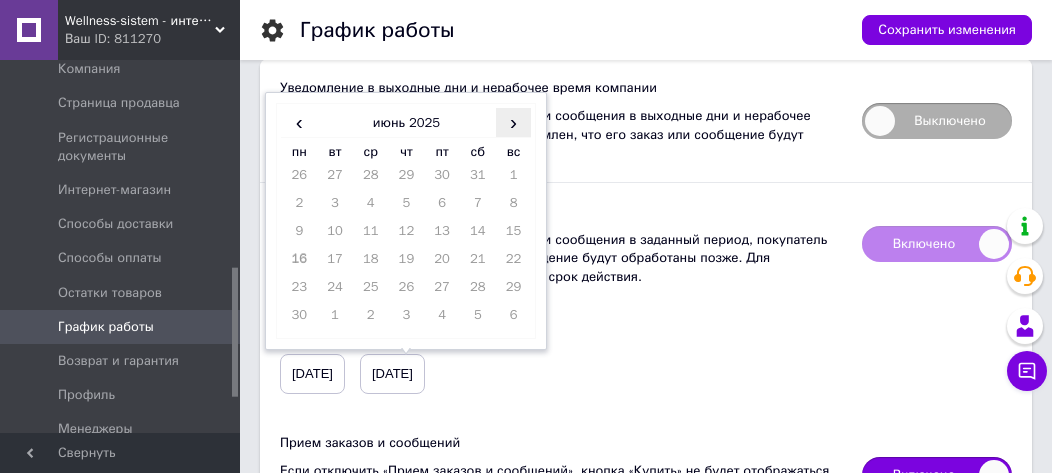 click on "›" at bounding box center (514, 122) 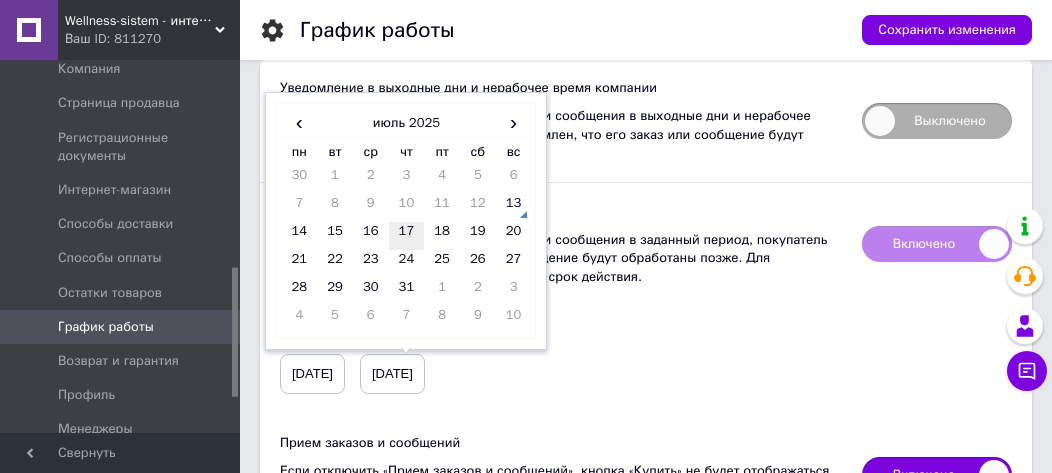 click on "17" at bounding box center (407, 236) 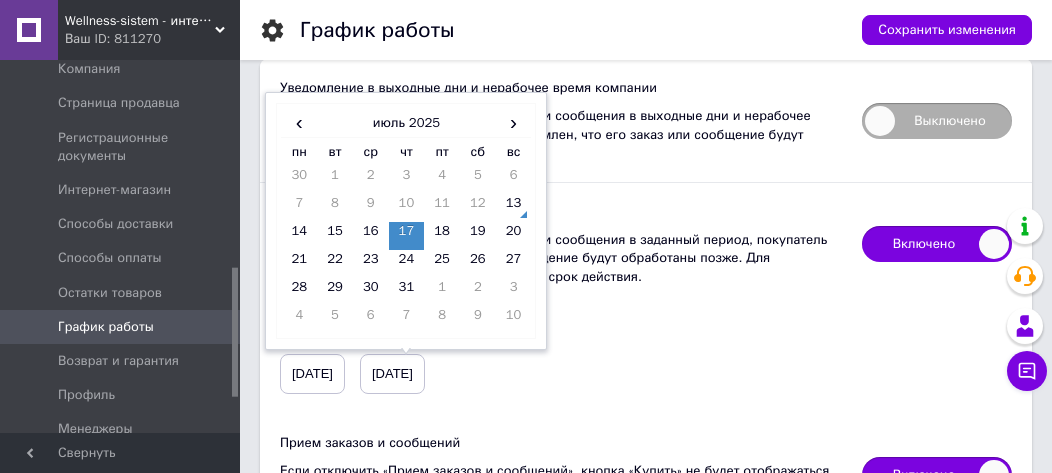 click on "Срок действия [DATE] [DATE] ‹ июль 2025 › пн вт ср чт пт сб вс 30 1 2 3 4 5 6 7 8 9 10 11 12 13 14 15 16 17 18 19 20 21 22 23 24 25 26 27 28 29 30 31 1 2 3 4 5 6 7 8 9 10" at bounding box center [646, 360] 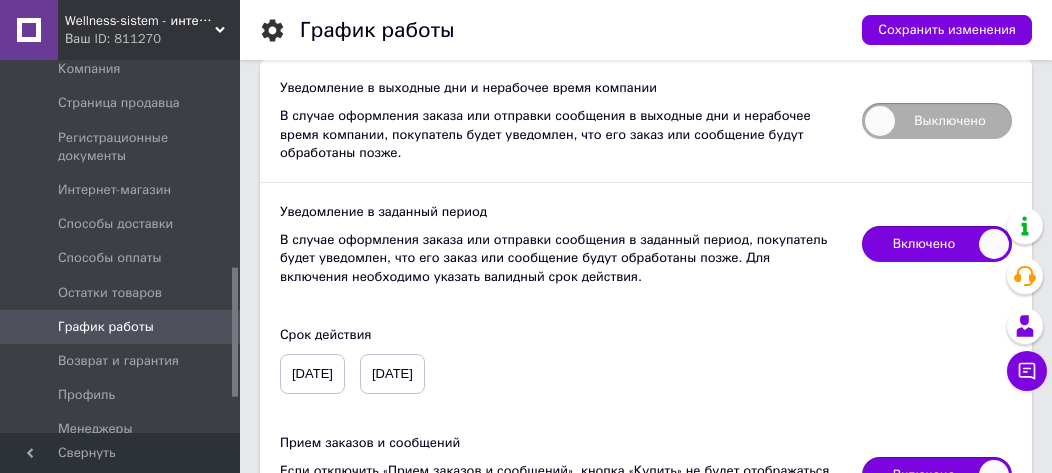 click on "Включено Уведомление в заданный период В случае оформления заказа или отправки сообщения в заданный период,
покупатель будет уведомлен, что его заказ или сообщение будут обработаны позже.
Для включения необходимо указать валидный срок действия." at bounding box center [646, 244] 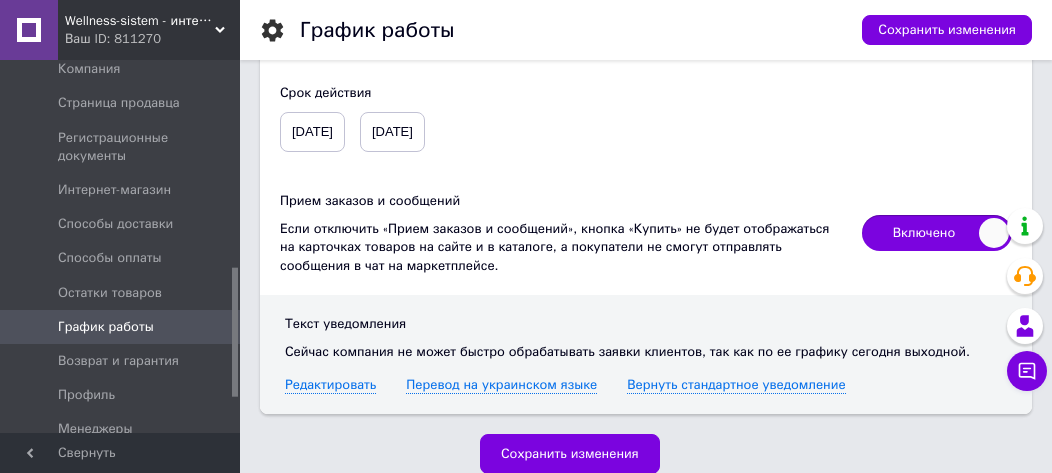 scroll, scrollTop: 2566, scrollLeft: 0, axis: vertical 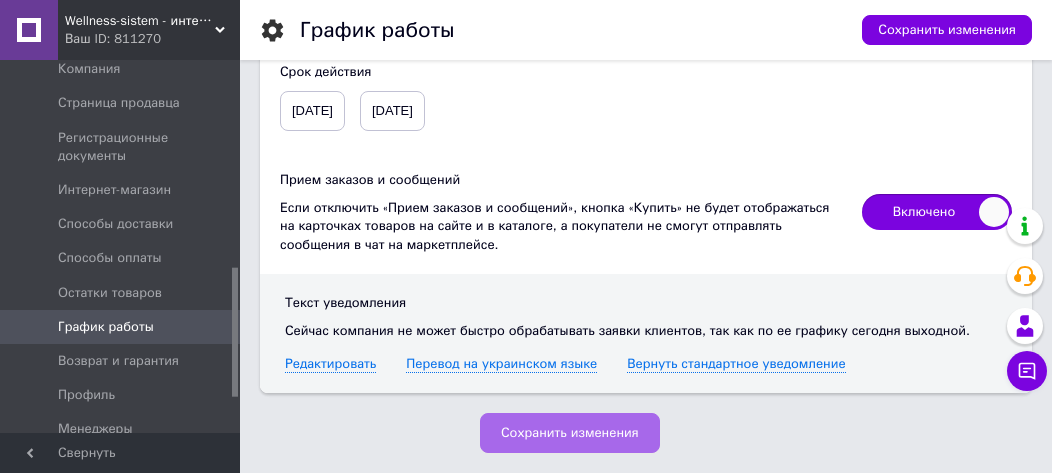click on "Сохранить изменения" at bounding box center (570, 433) 